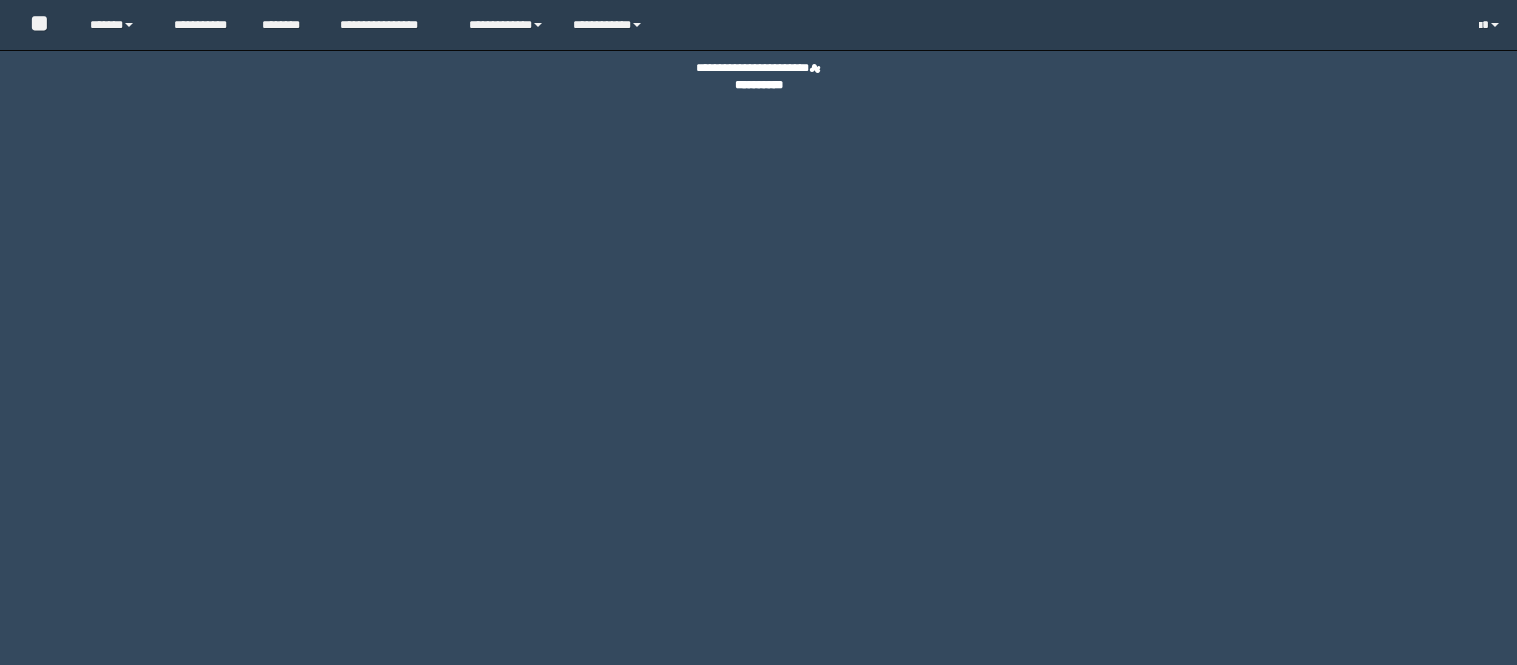 scroll, scrollTop: 0, scrollLeft: 0, axis: both 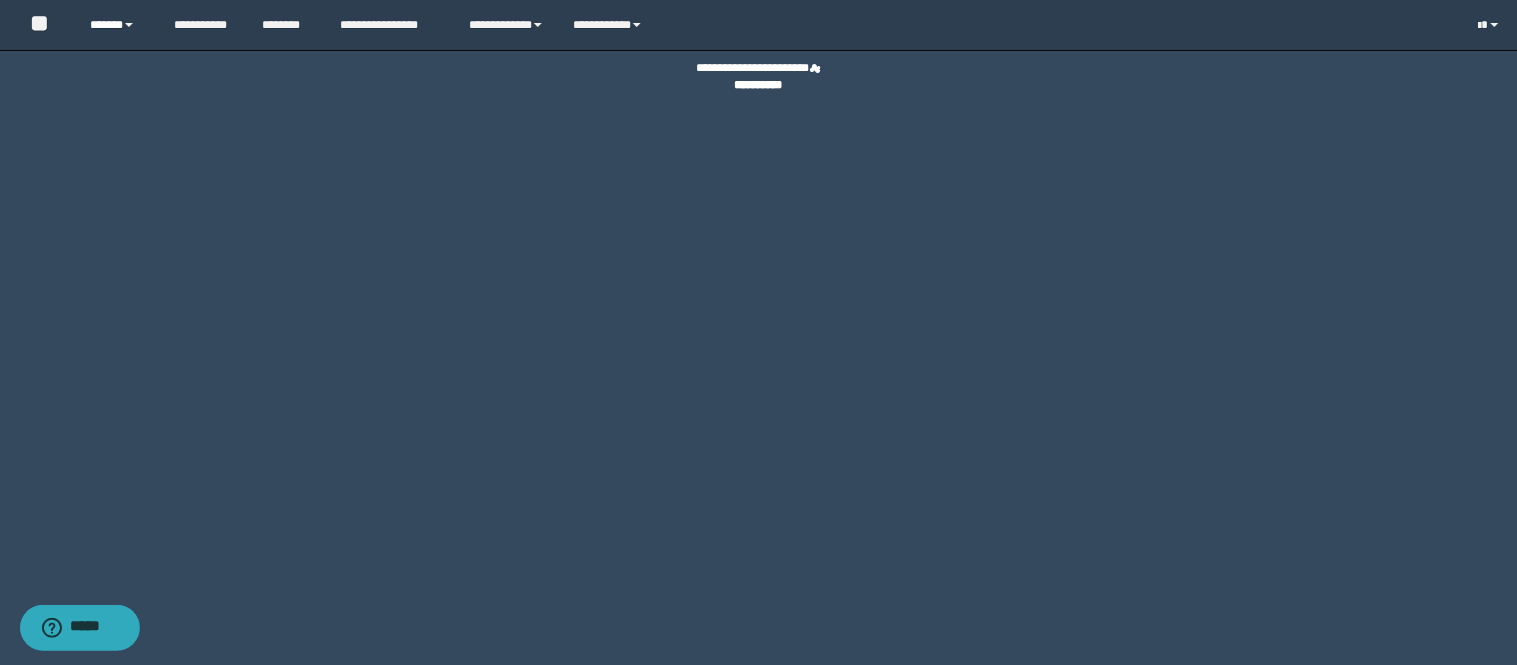 click at bounding box center (129, 25) 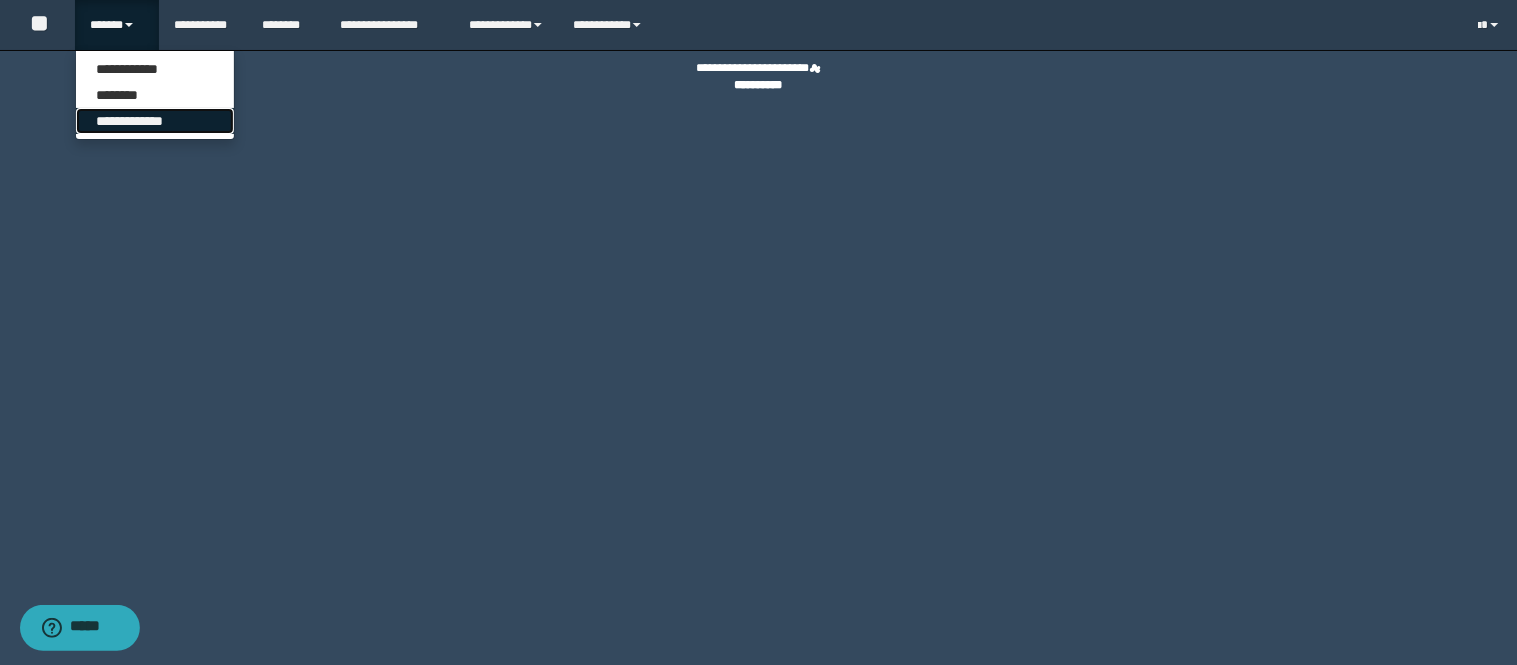 click on "**********" at bounding box center (155, 95) 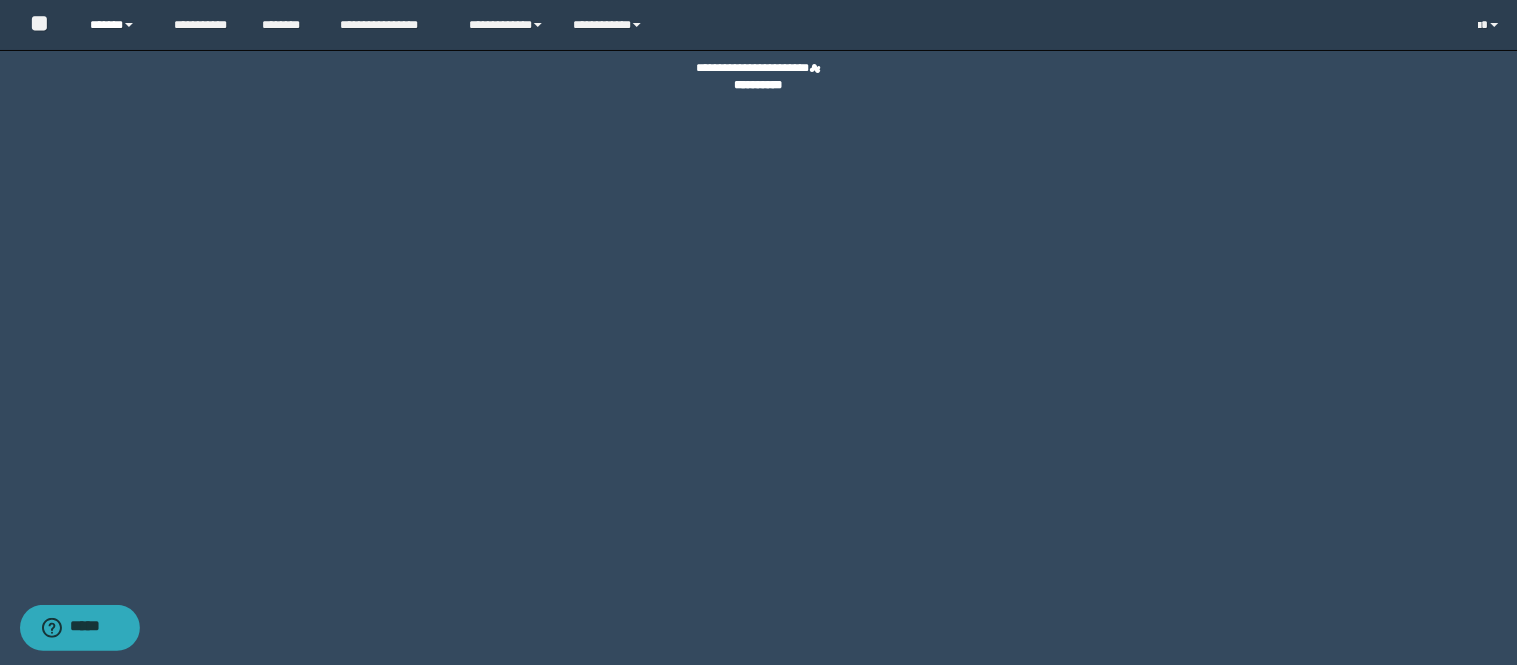 click on "******" at bounding box center (116, 25) 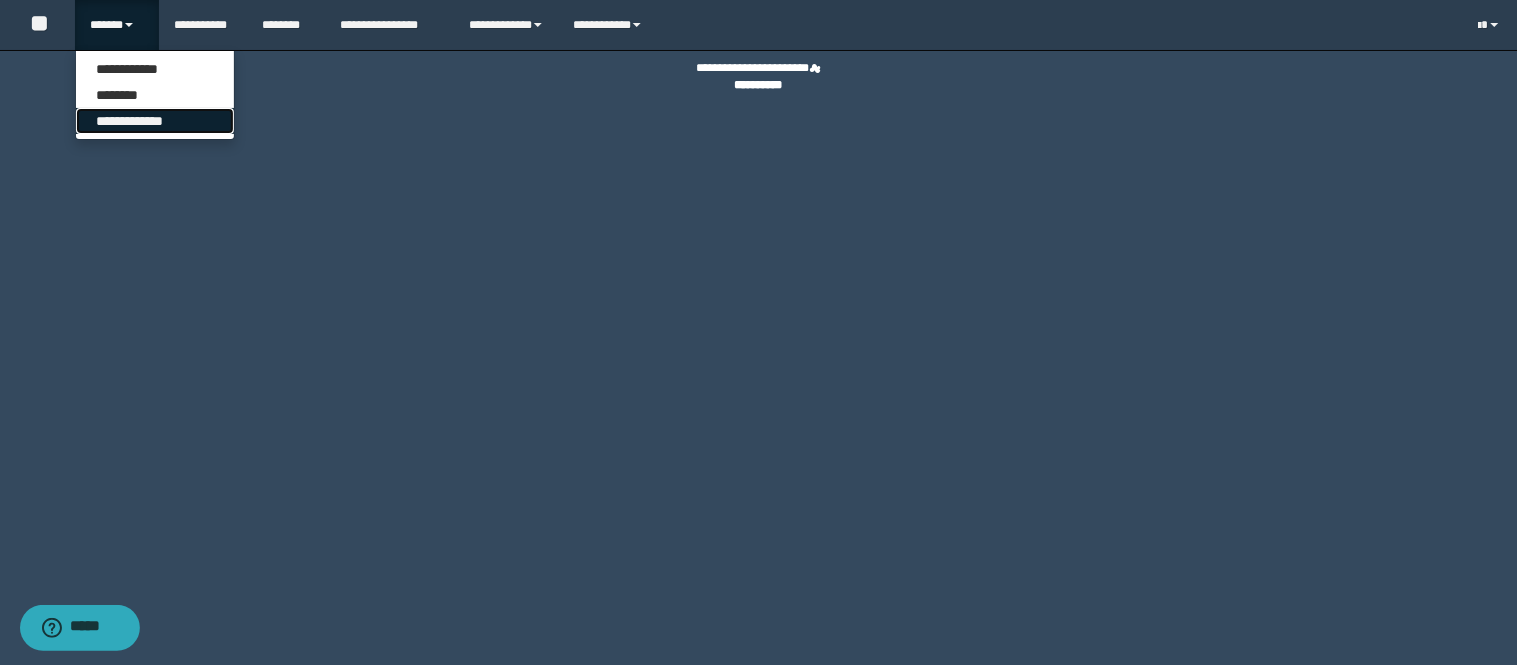 click on "**********" at bounding box center (155, 121) 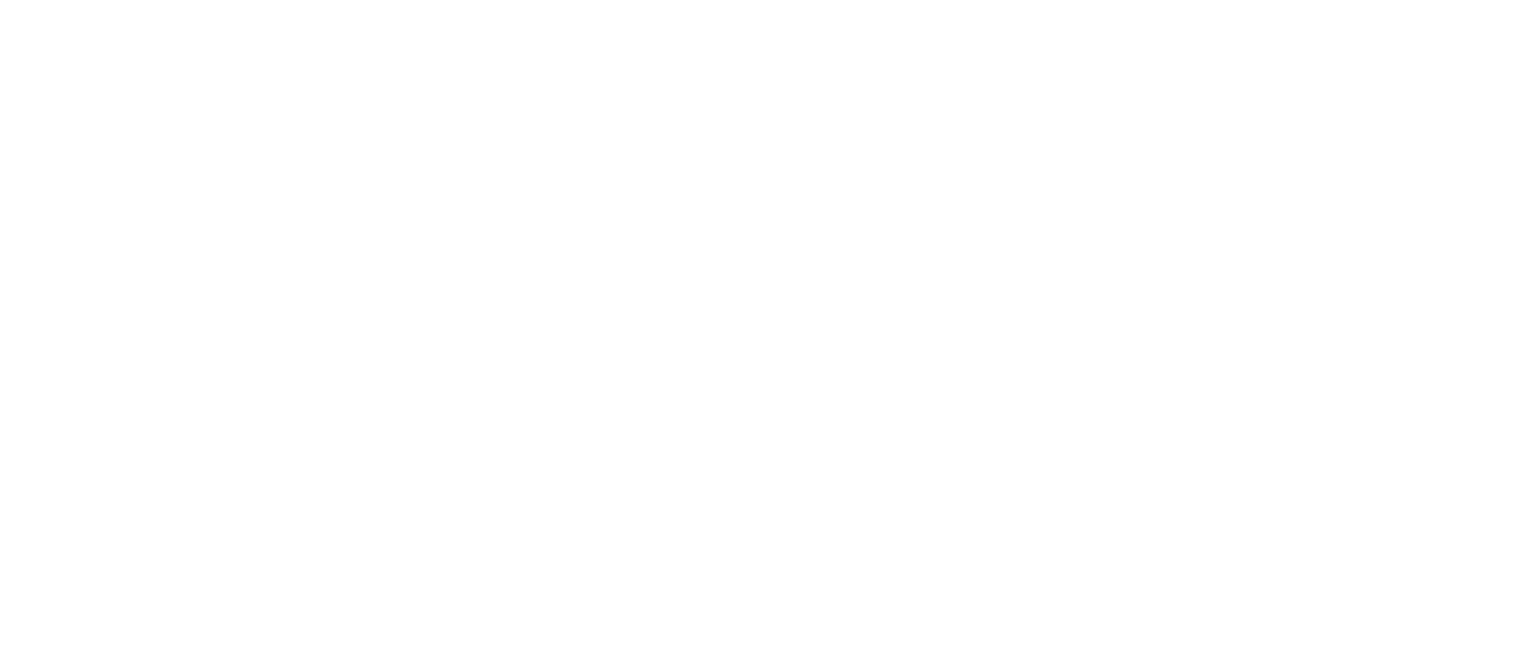 scroll, scrollTop: 0, scrollLeft: 0, axis: both 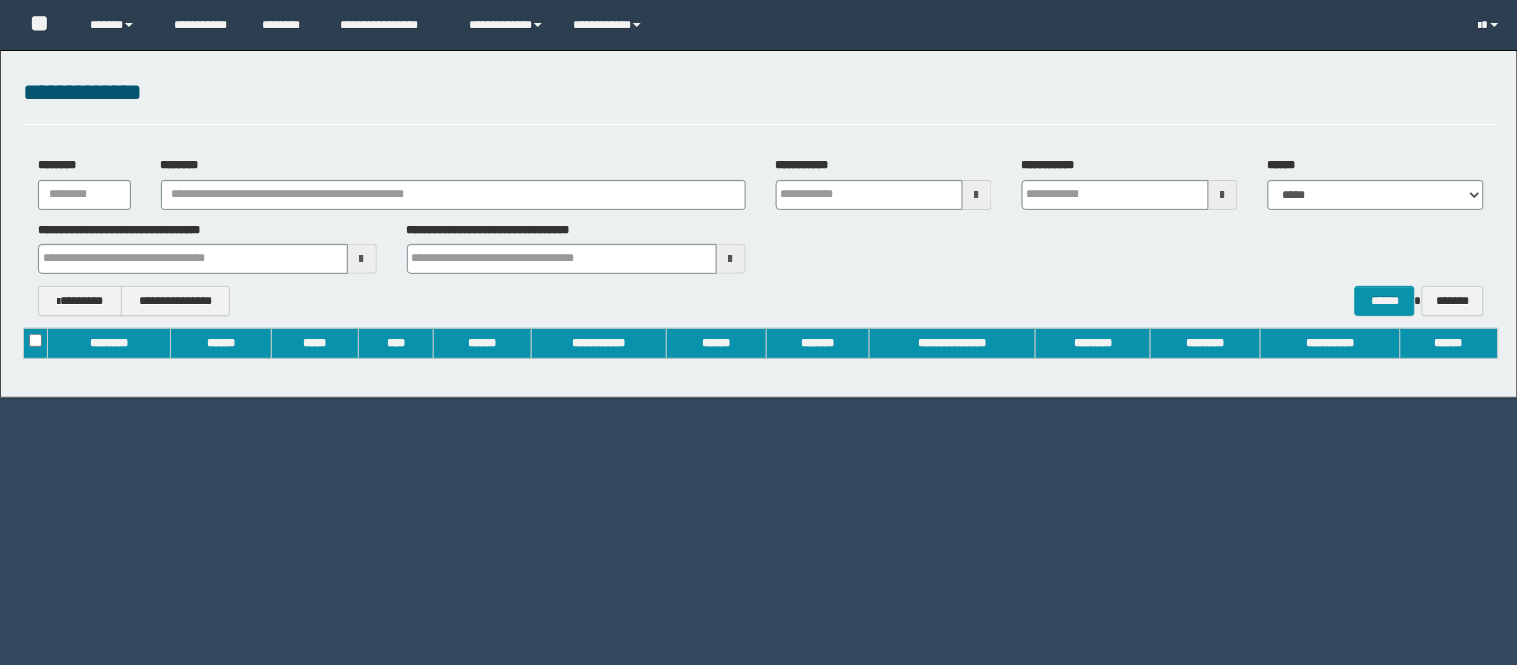type on "**********" 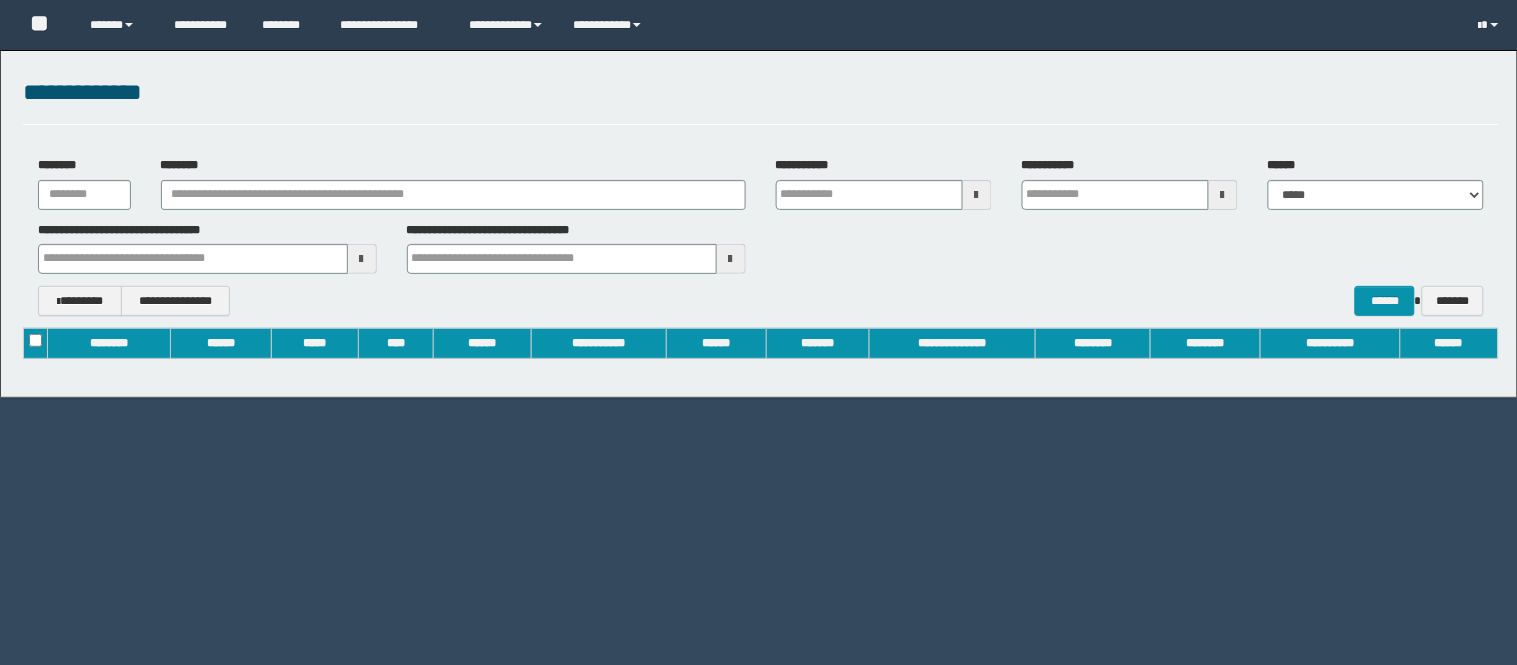 type on "**********" 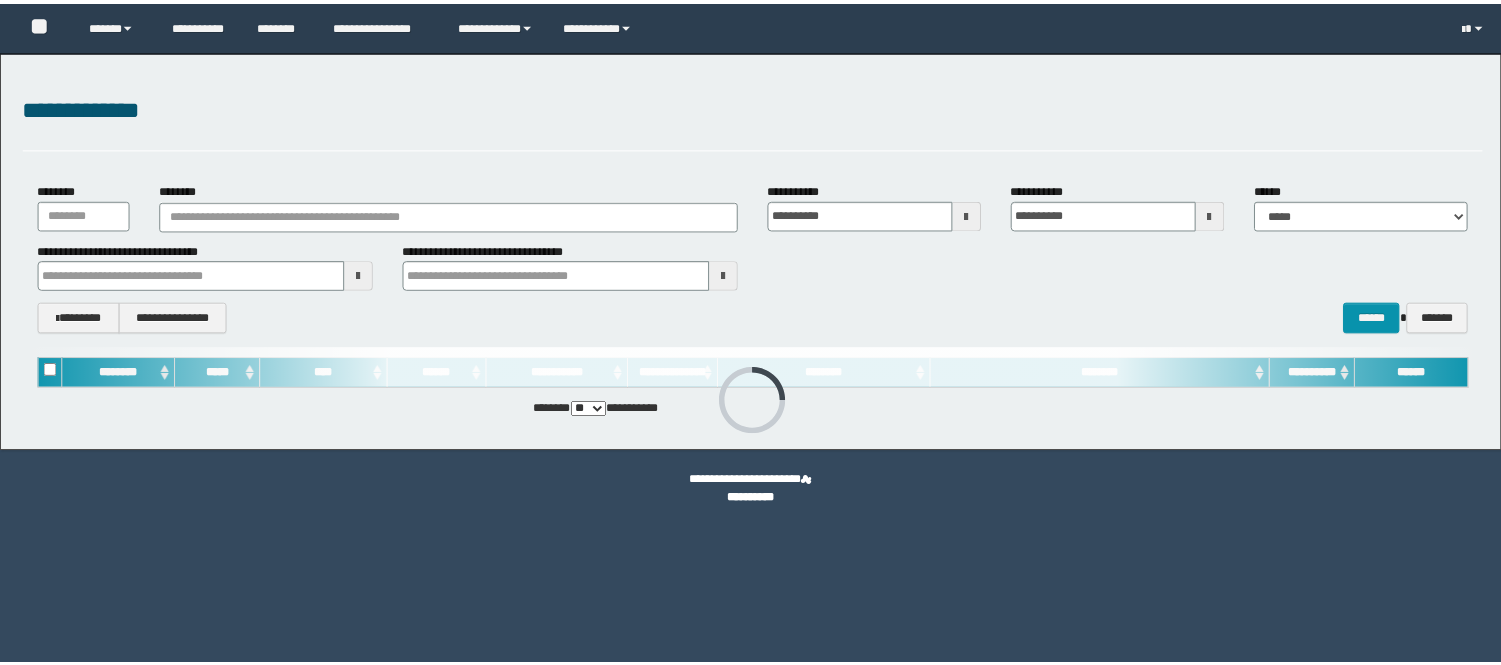 scroll, scrollTop: 0, scrollLeft: 0, axis: both 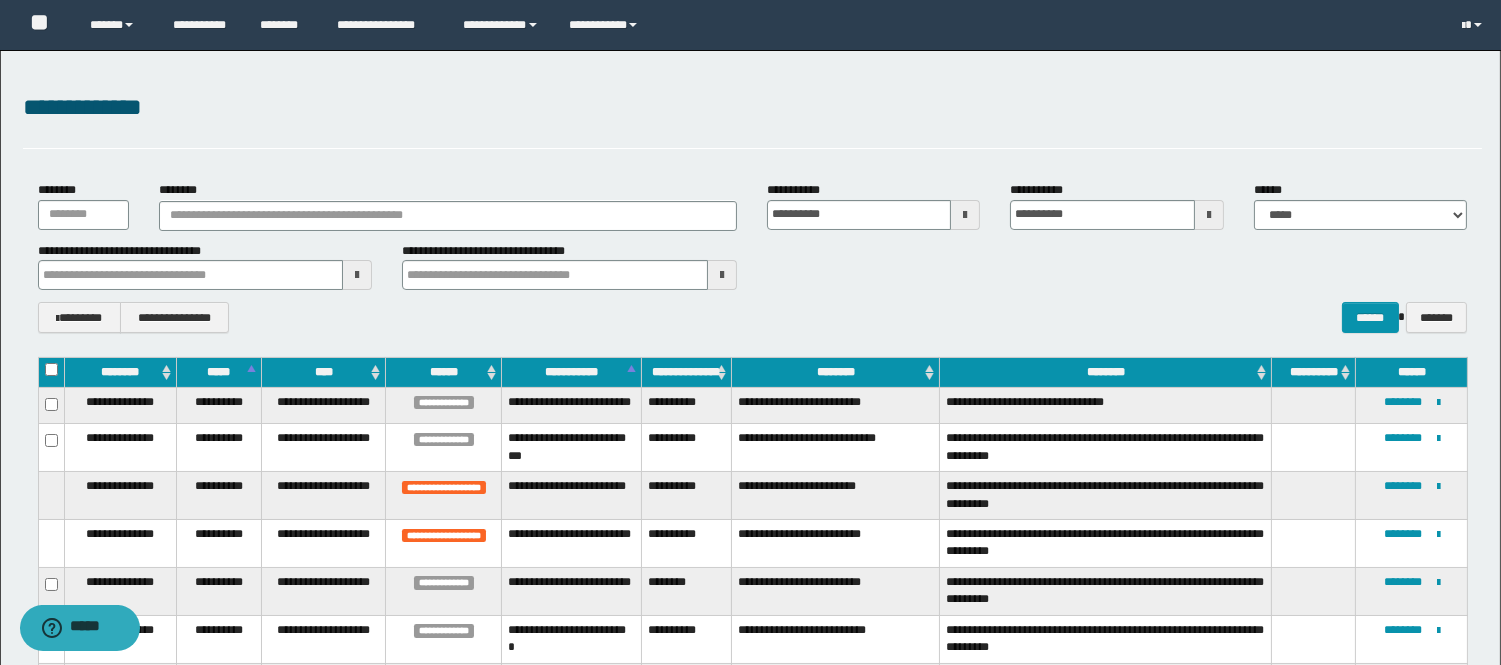 type 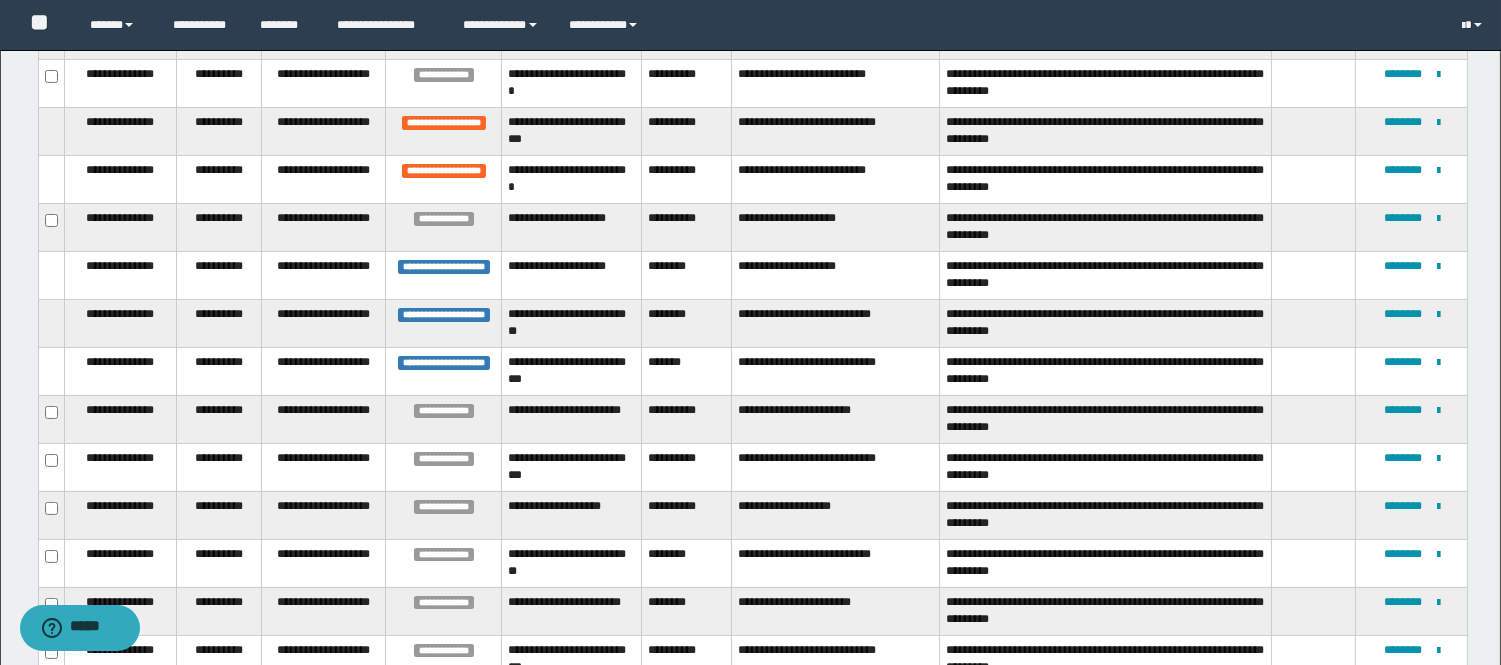 scroll, scrollTop: 555, scrollLeft: 0, axis: vertical 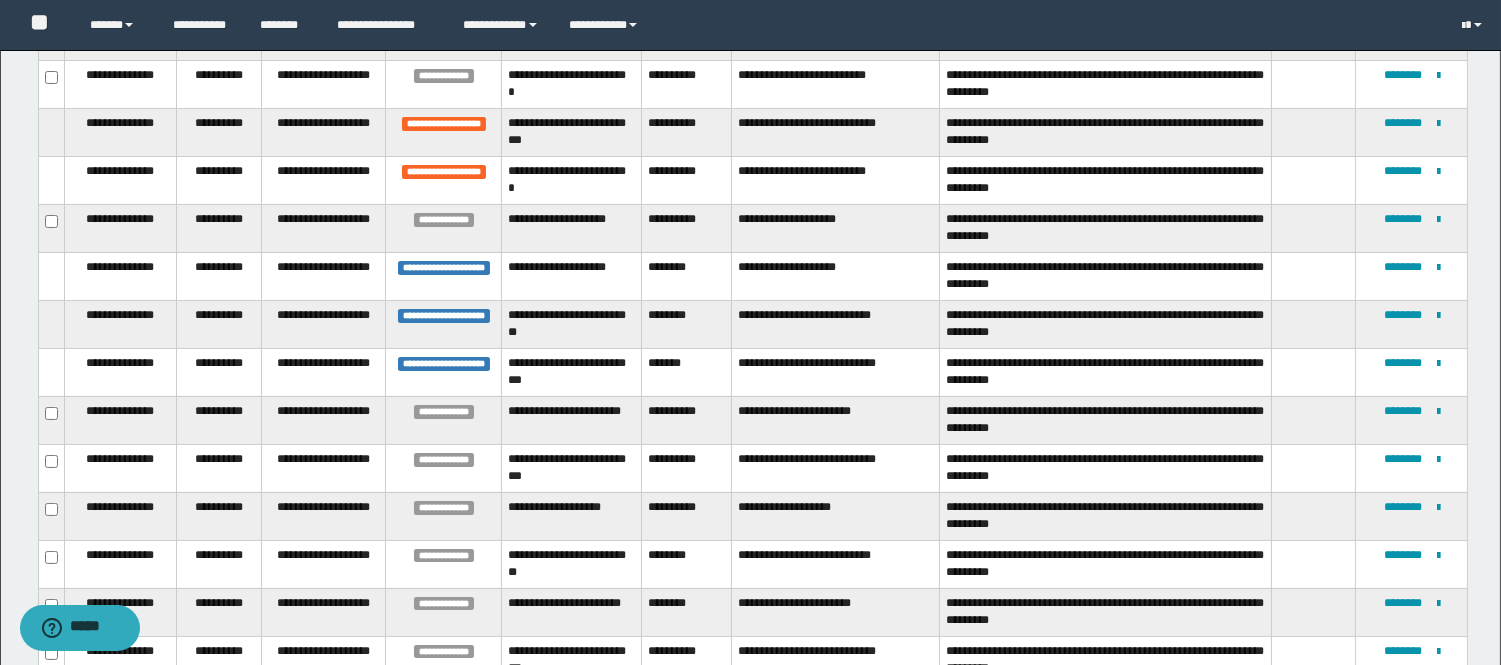 click on "**********" at bounding box center [1412, 229] 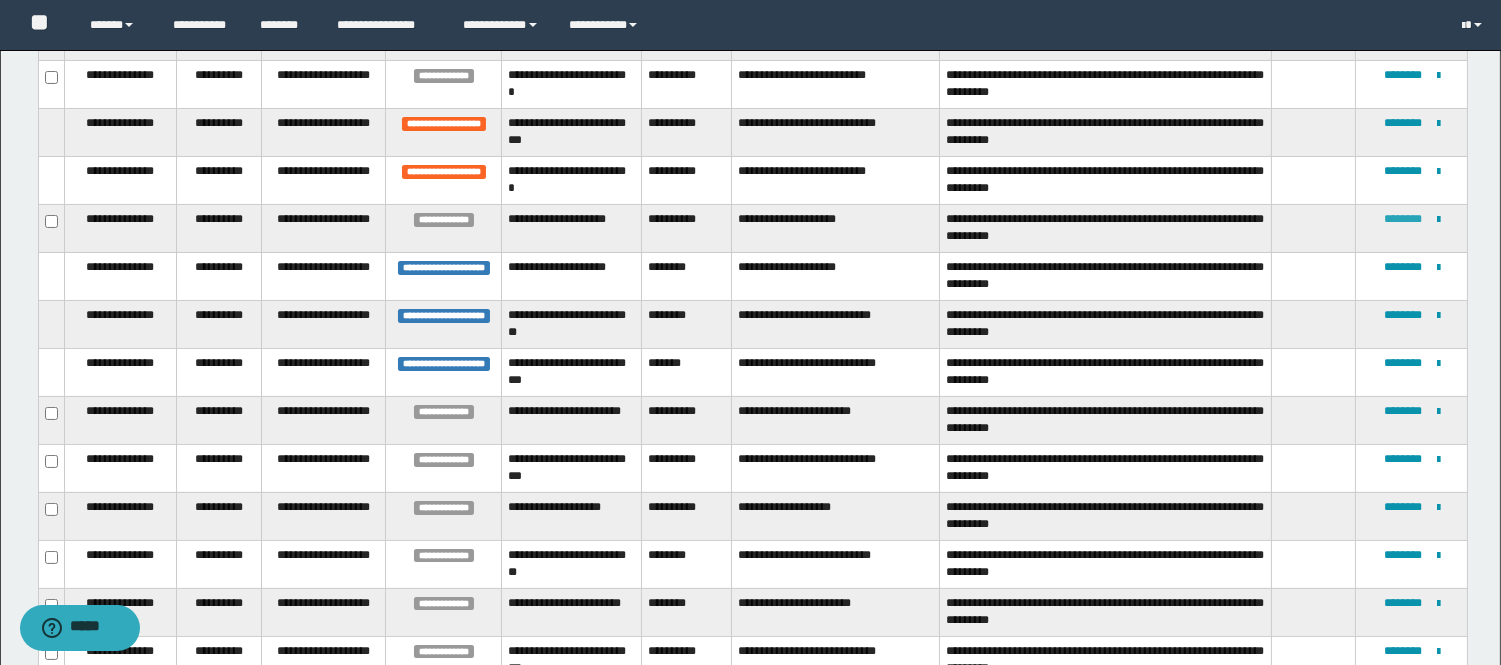 click on "********" at bounding box center [1403, 219] 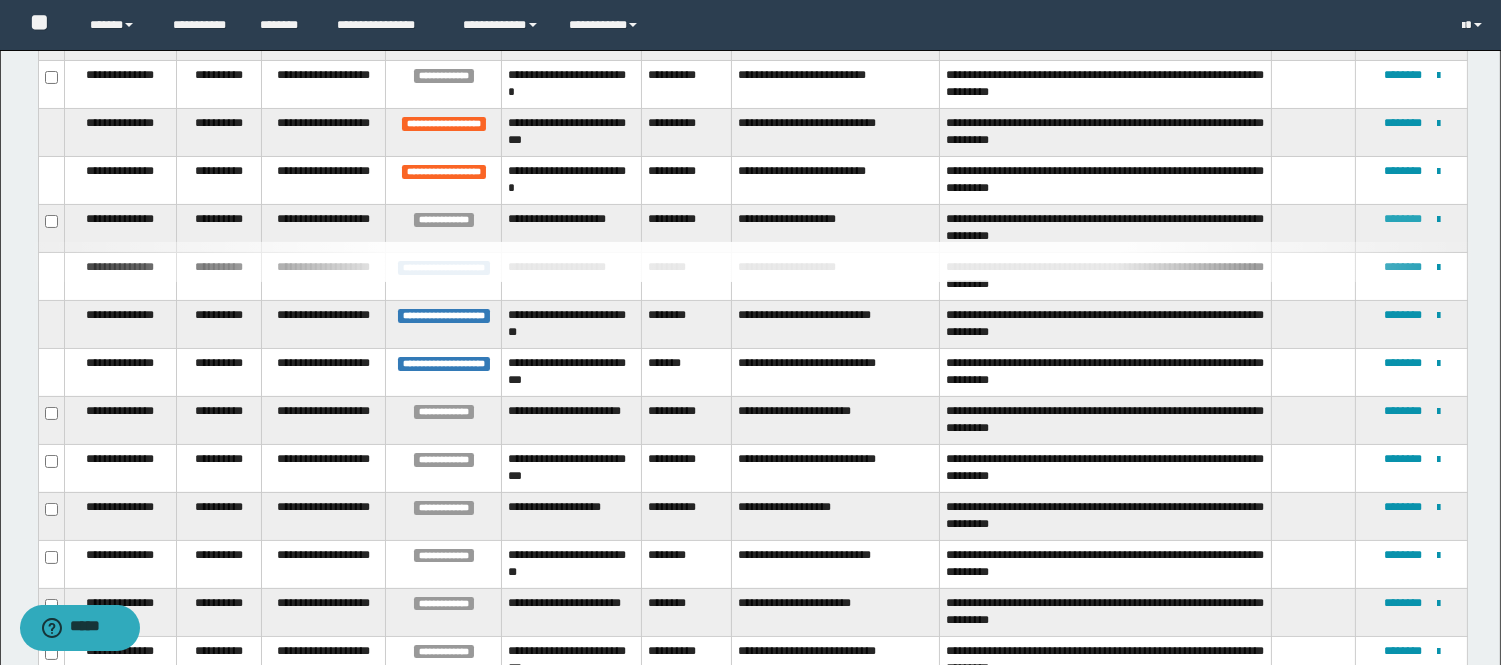 type 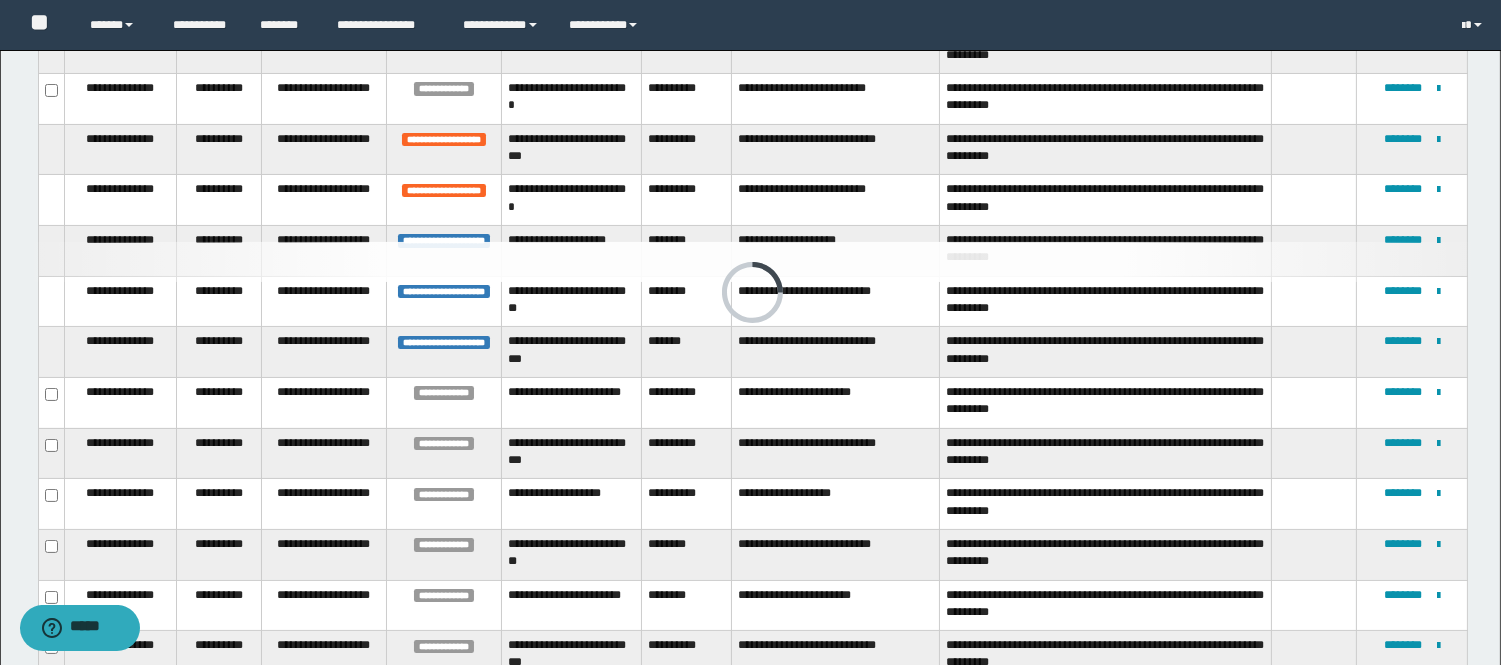 type 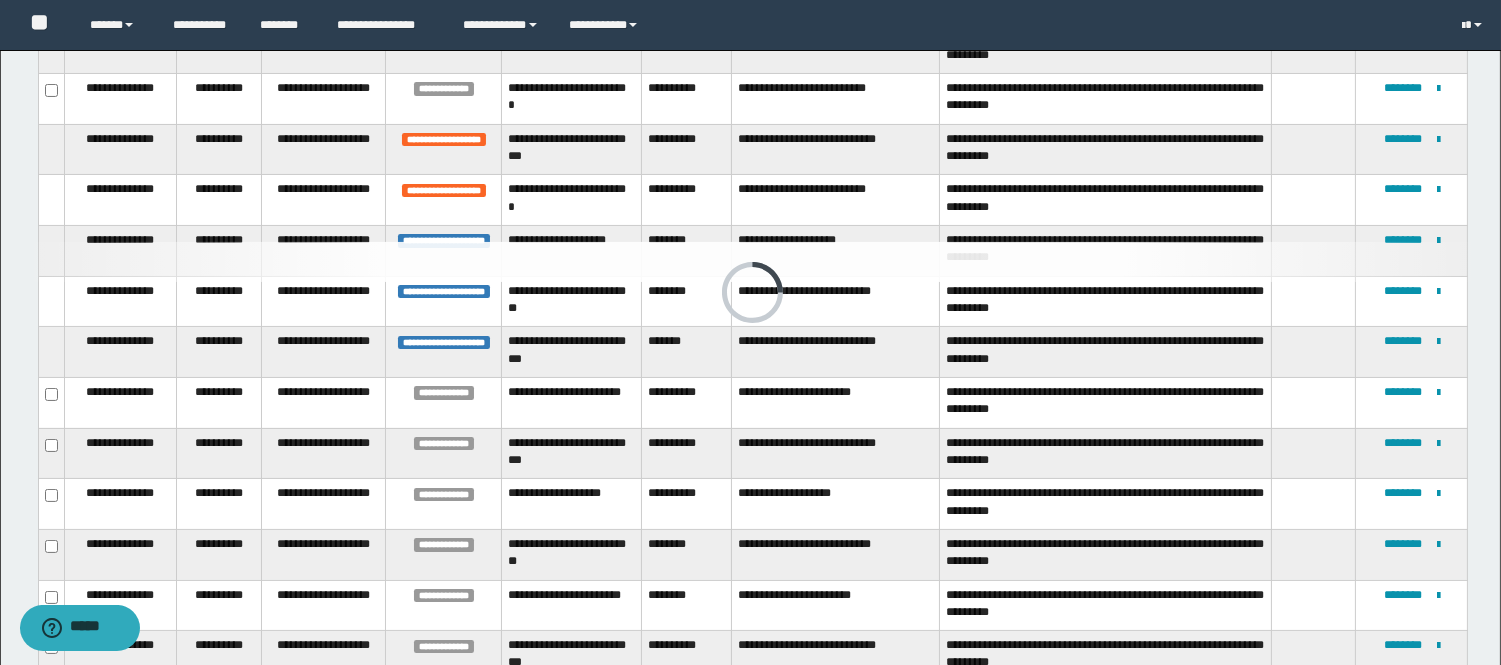 scroll, scrollTop: 365, scrollLeft: 0, axis: vertical 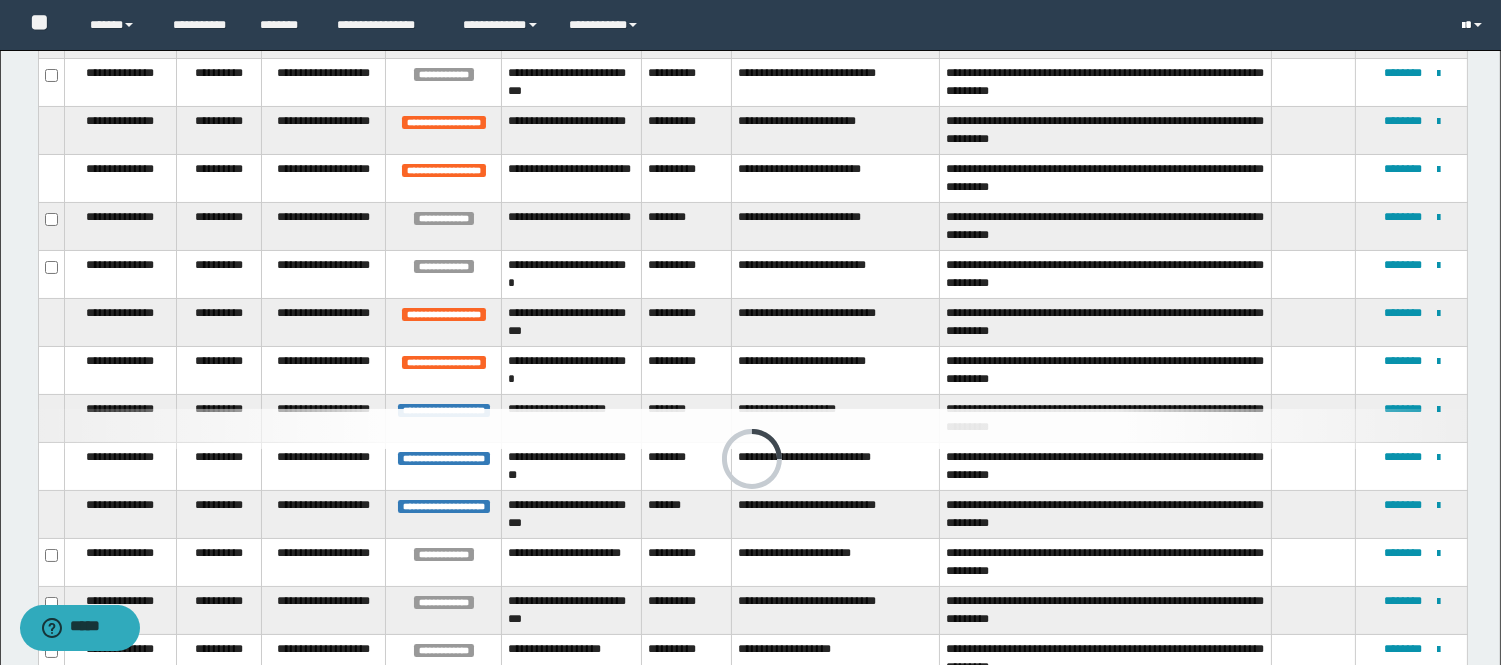 click at bounding box center [1478, 25] 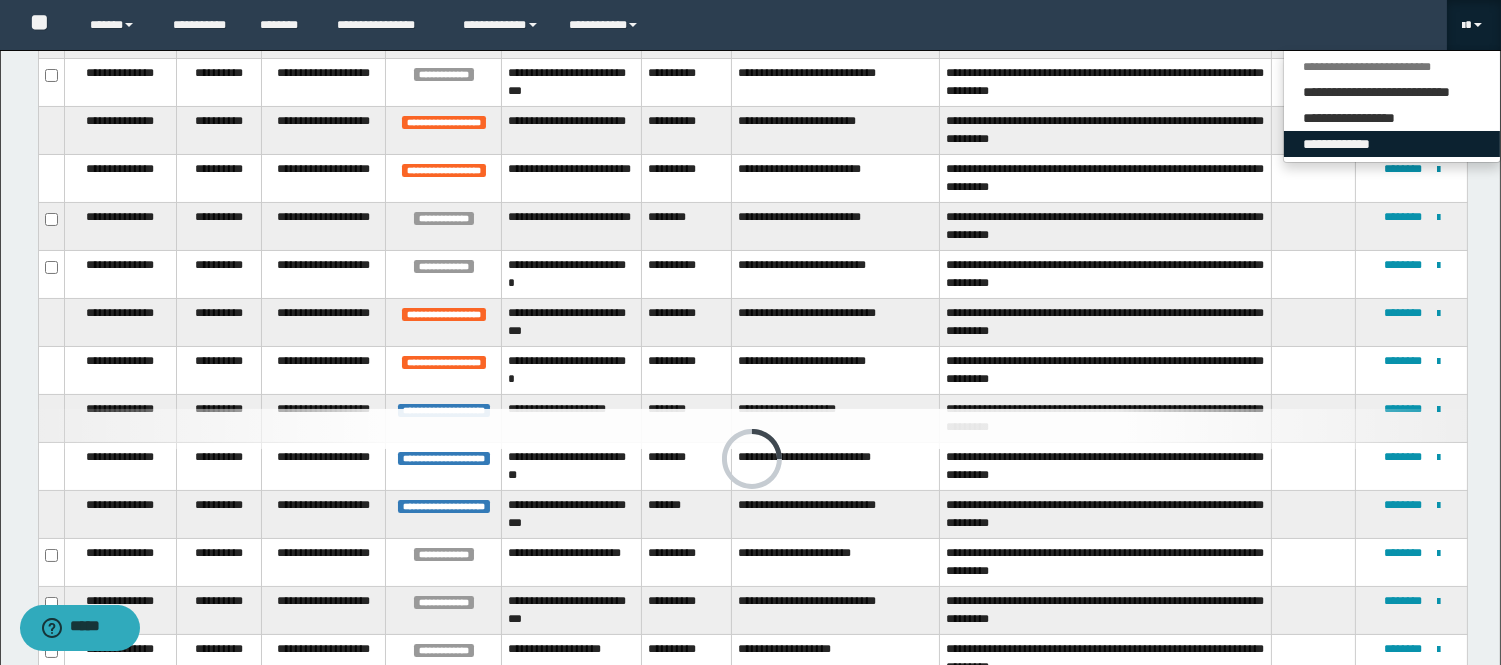 click on "**********" at bounding box center [1392, 144] 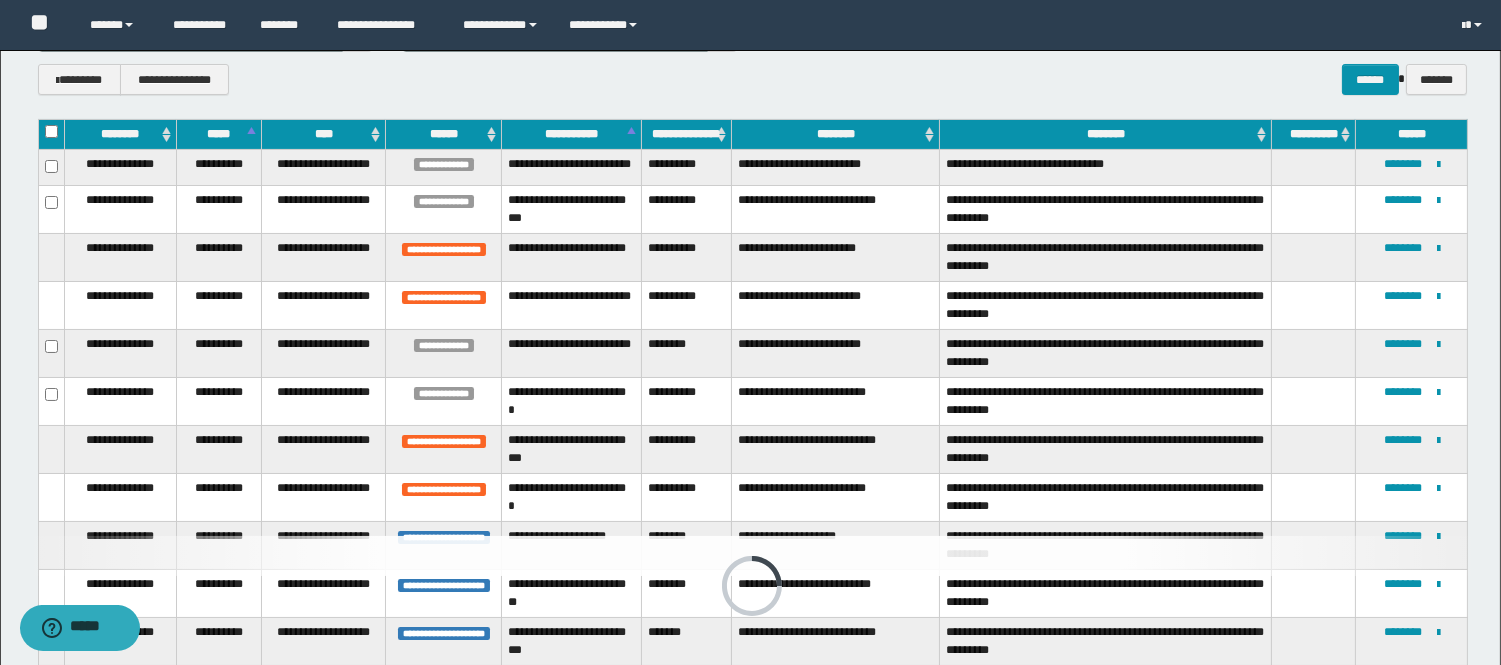 scroll, scrollTop: 0, scrollLeft: 0, axis: both 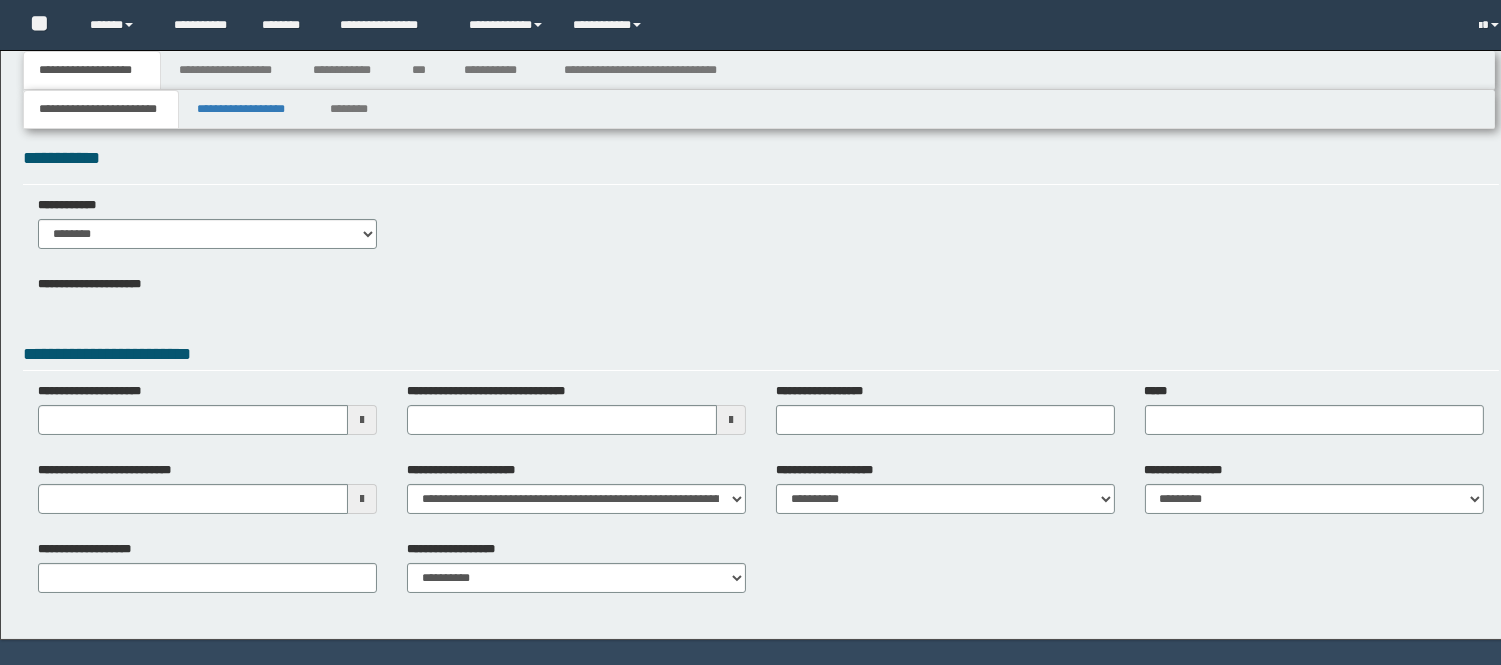 type 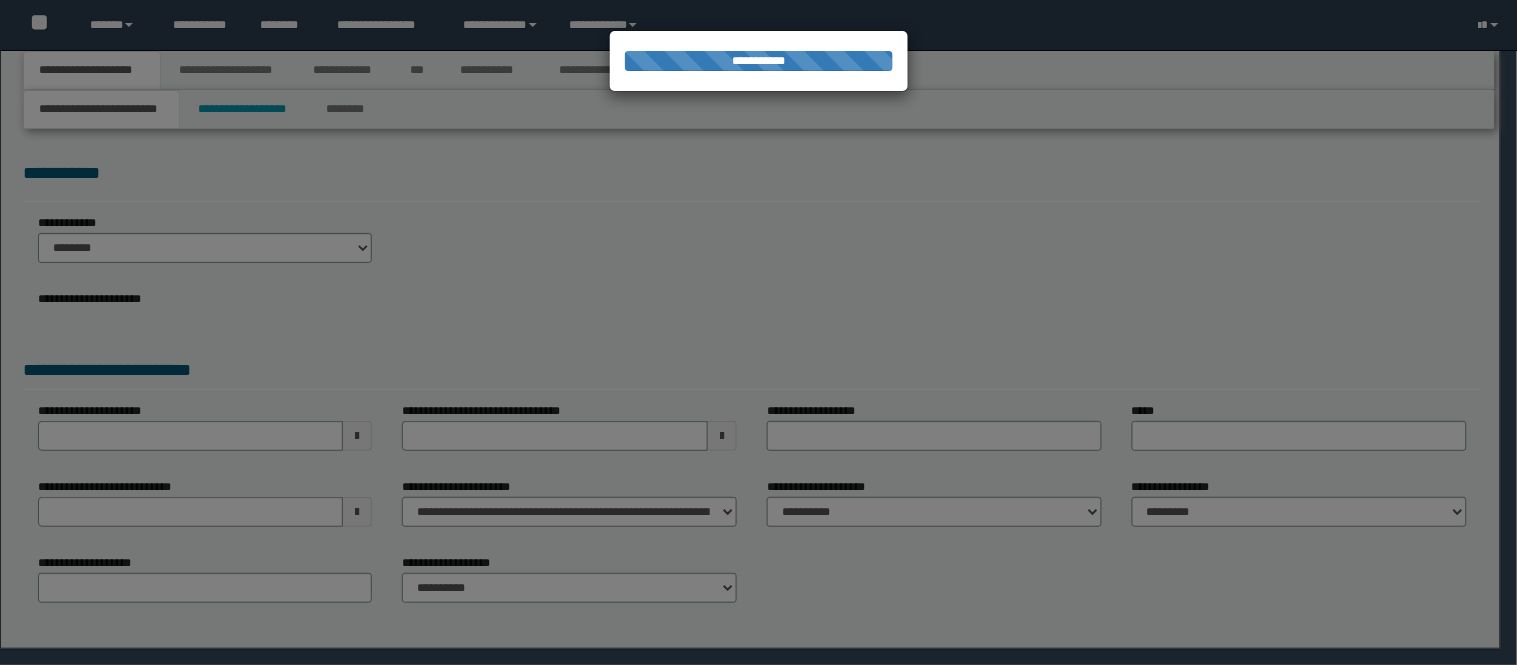 scroll, scrollTop: 0, scrollLeft: 0, axis: both 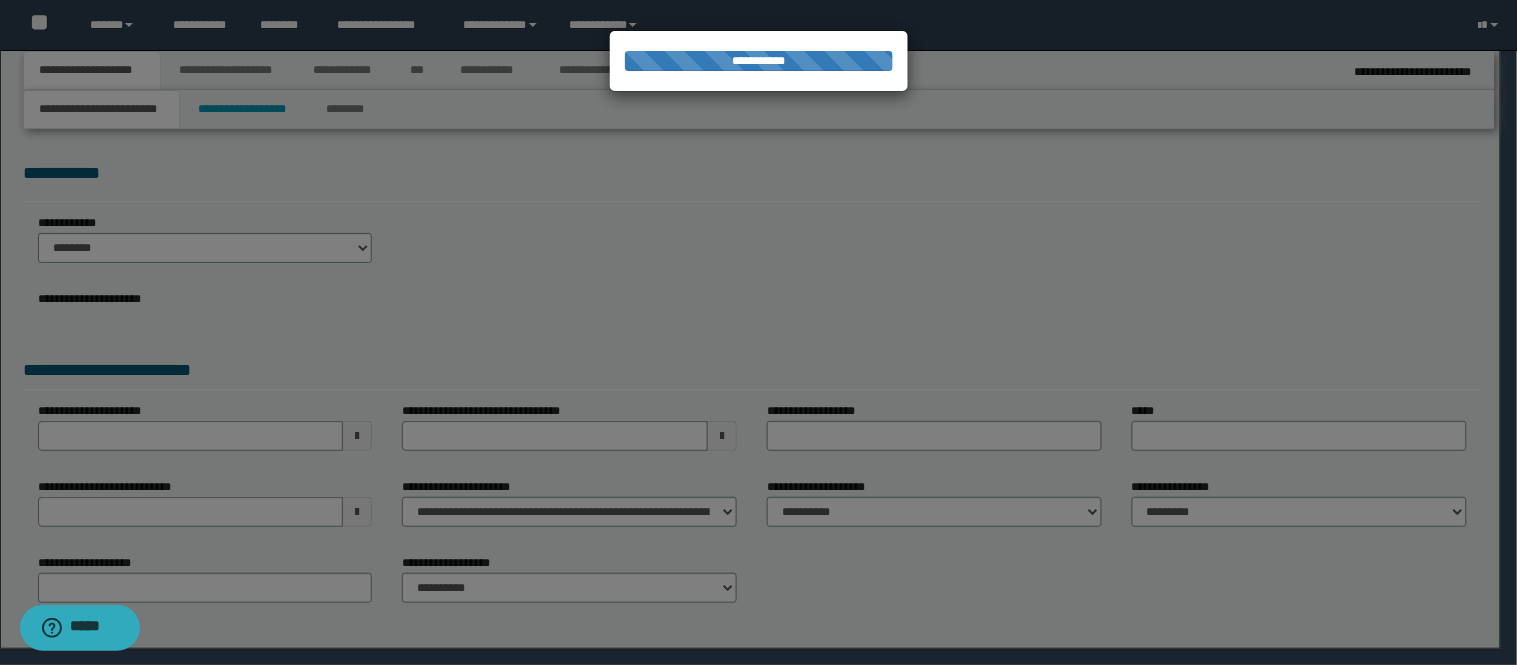 select on "*" 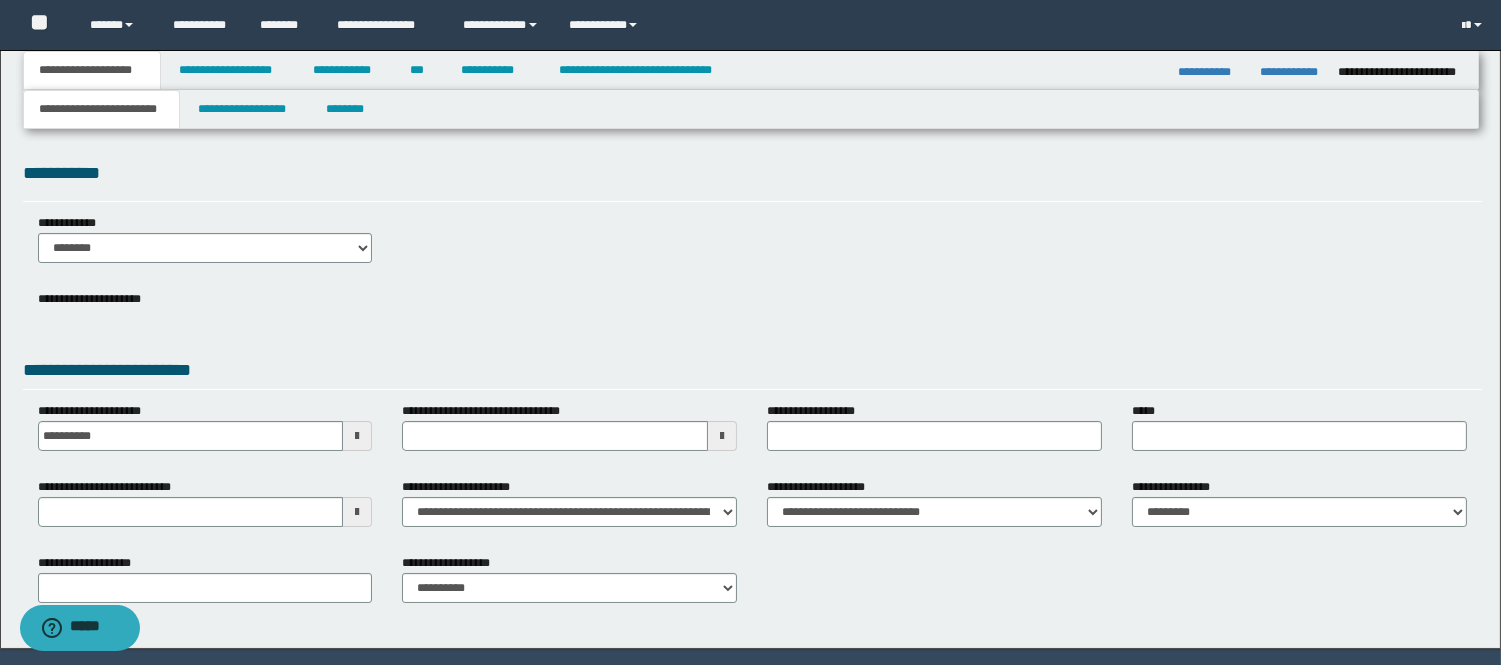 click at bounding box center [357, 512] 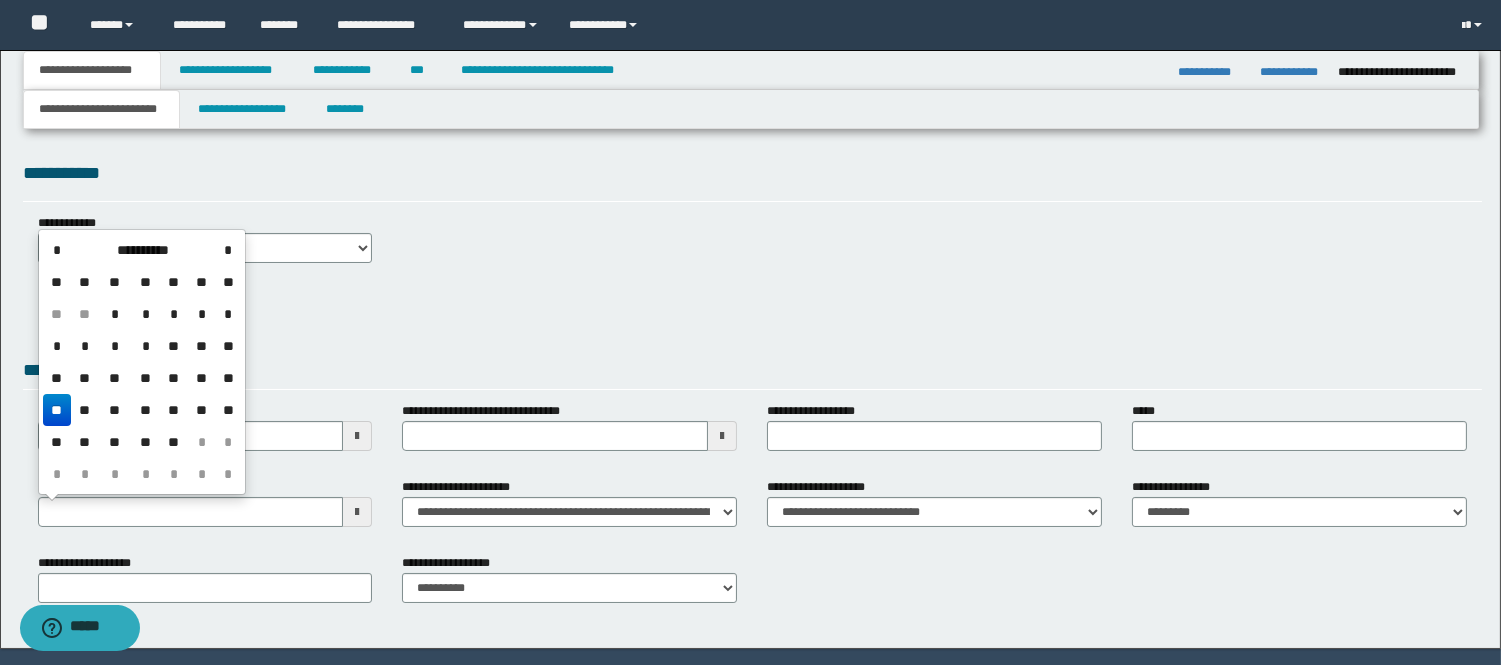 click on "**" at bounding box center [57, 410] 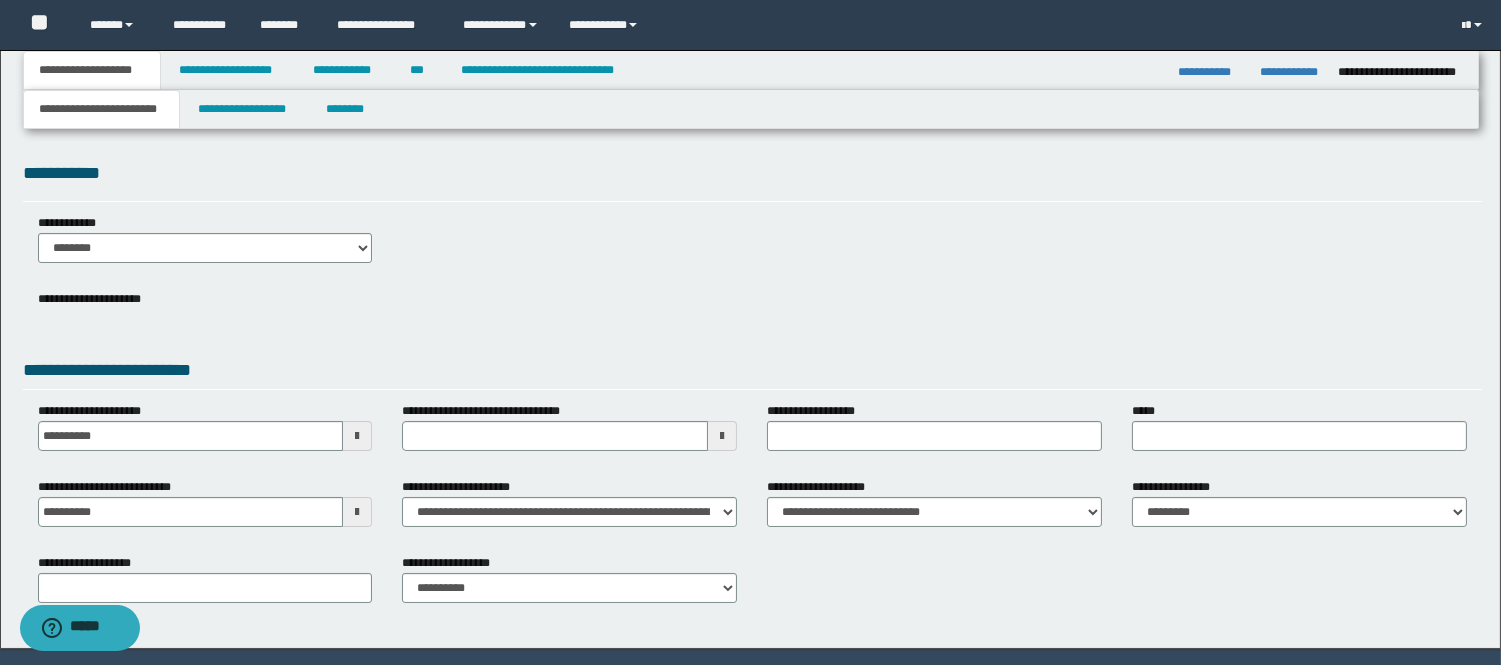 drag, startPoint x: 354, startPoint y: 504, endPoint x: 326, endPoint y: 520, distance: 32.24903 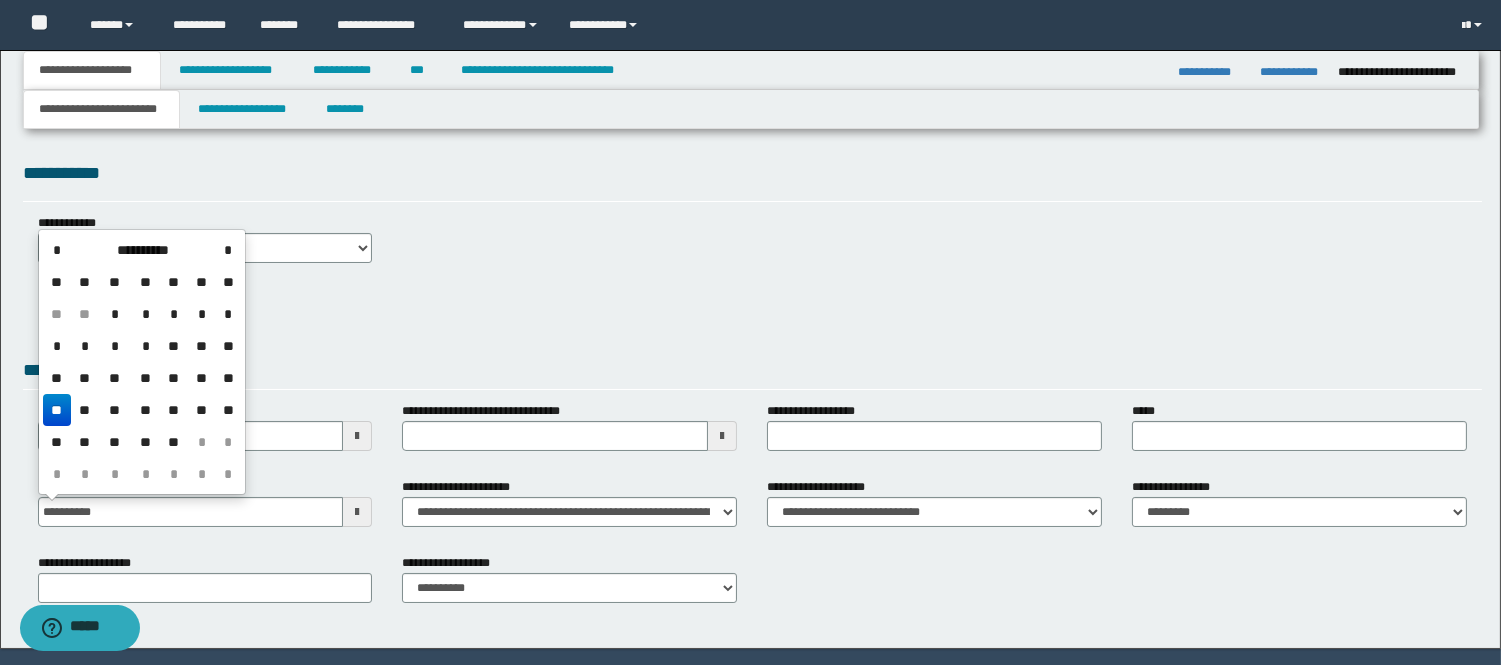 click on "**" at bounding box center [85, 410] 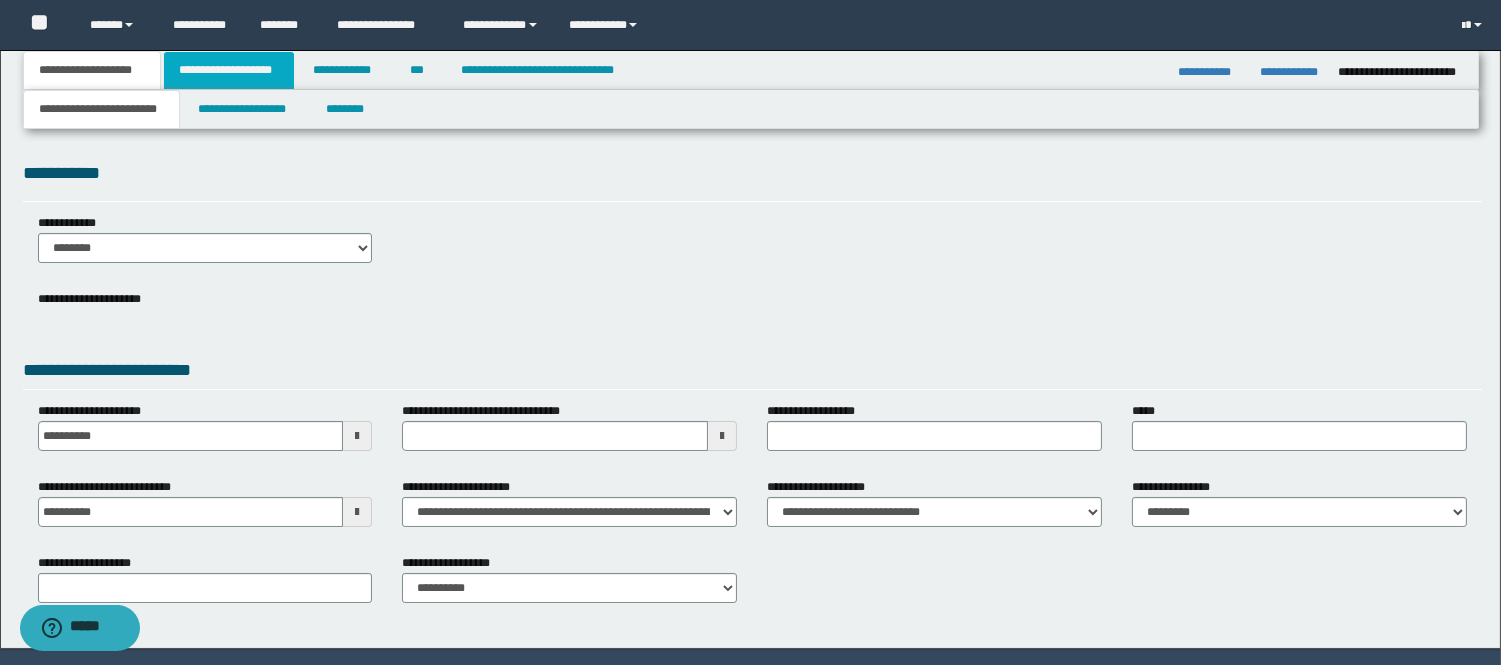 click on "**********" at bounding box center (229, 70) 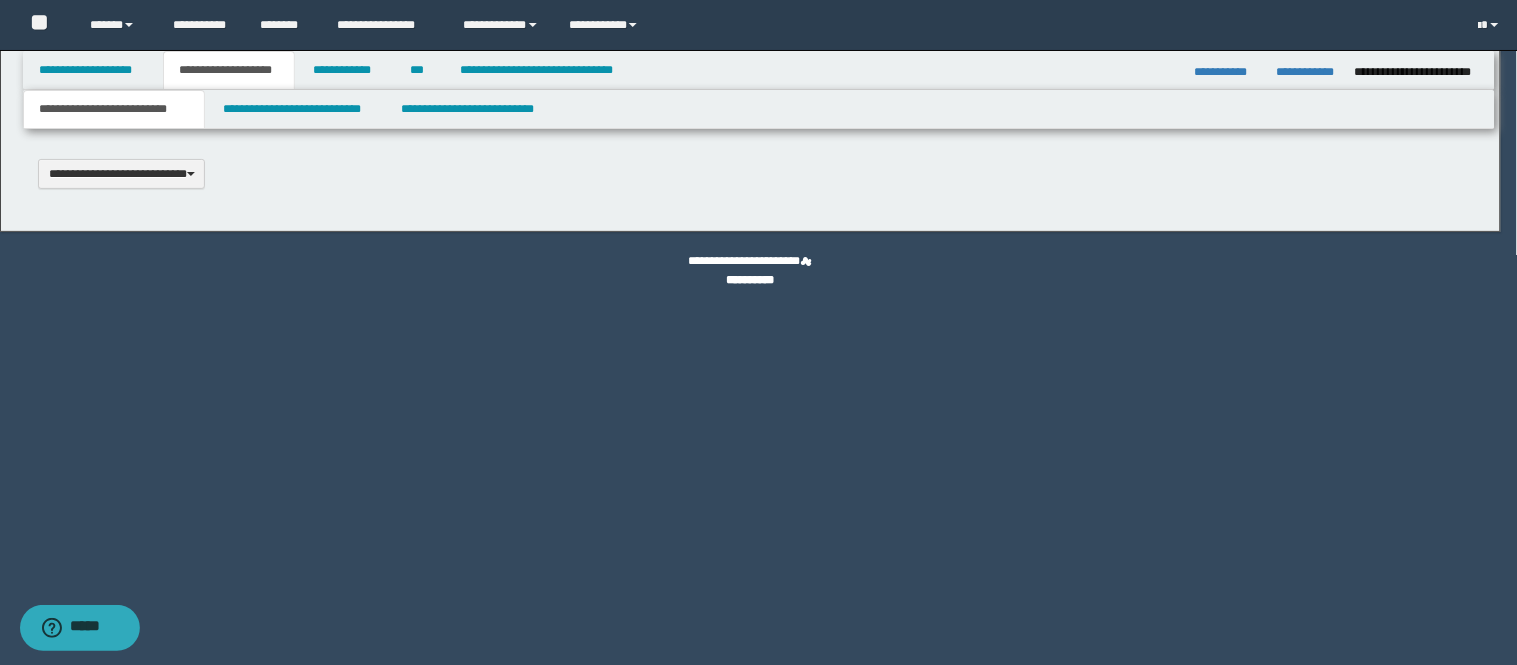 scroll, scrollTop: 0, scrollLeft: 0, axis: both 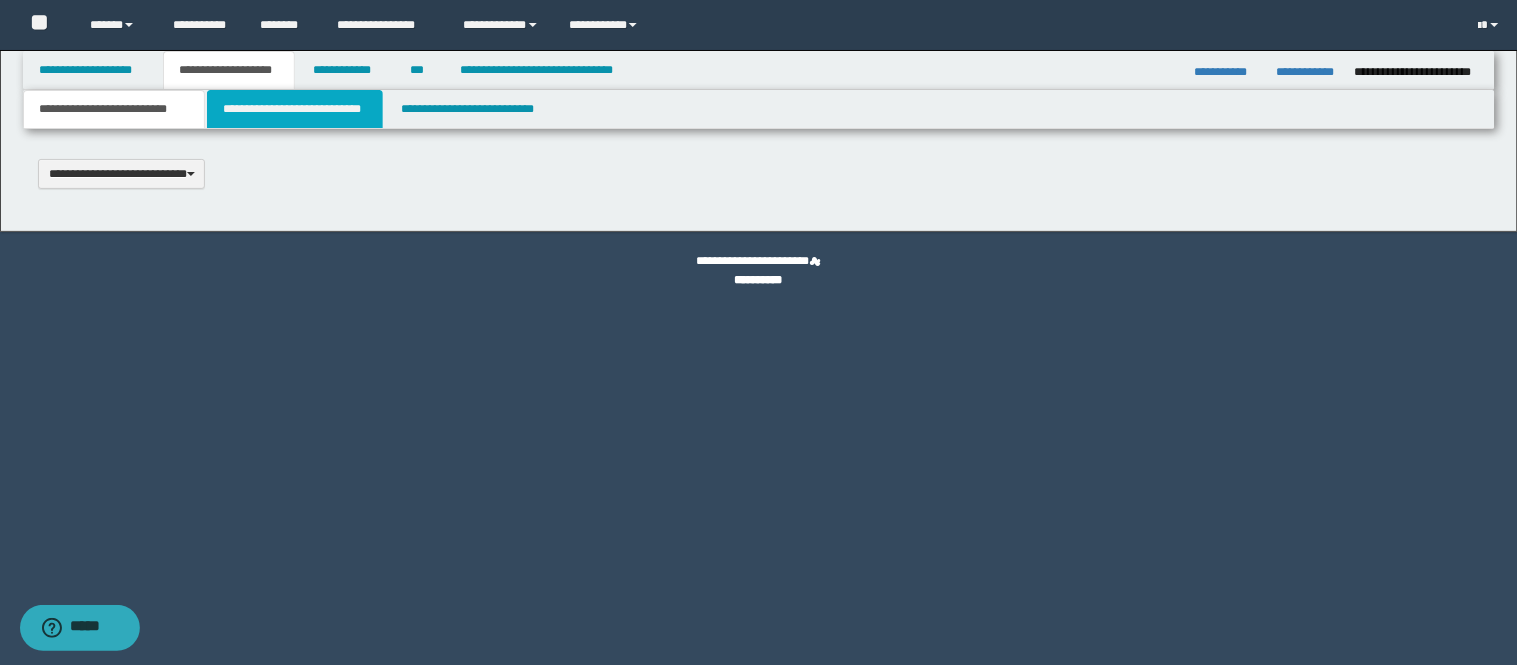 click on "**********" at bounding box center (295, 109) 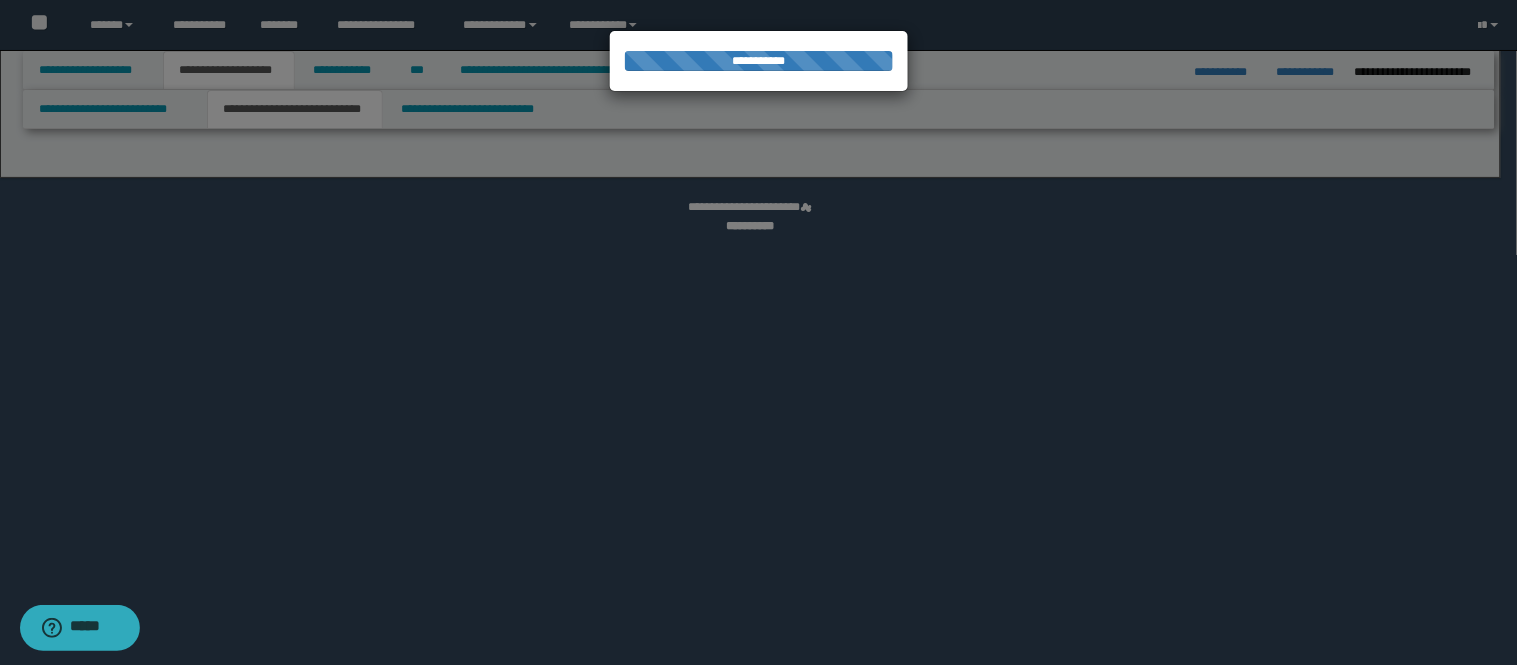 select on "*" 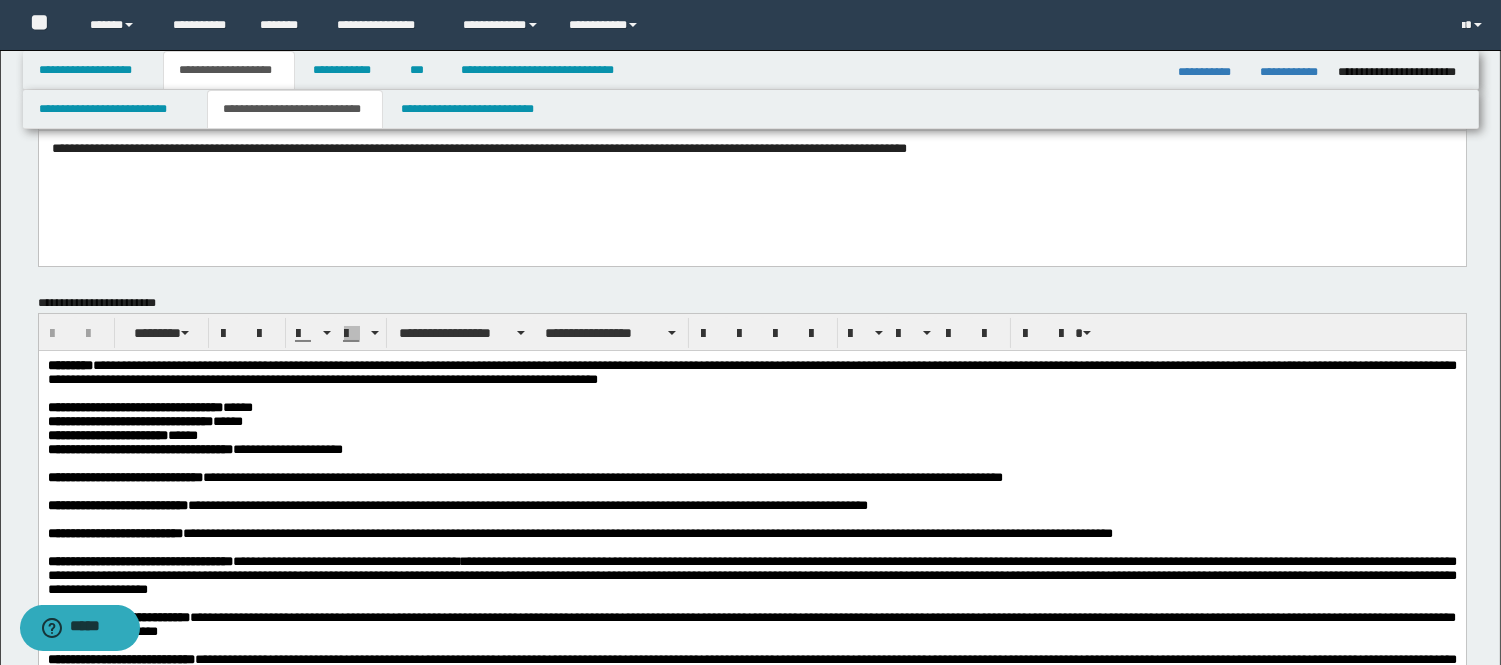 scroll, scrollTop: 0, scrollLeft: 0, axis: both 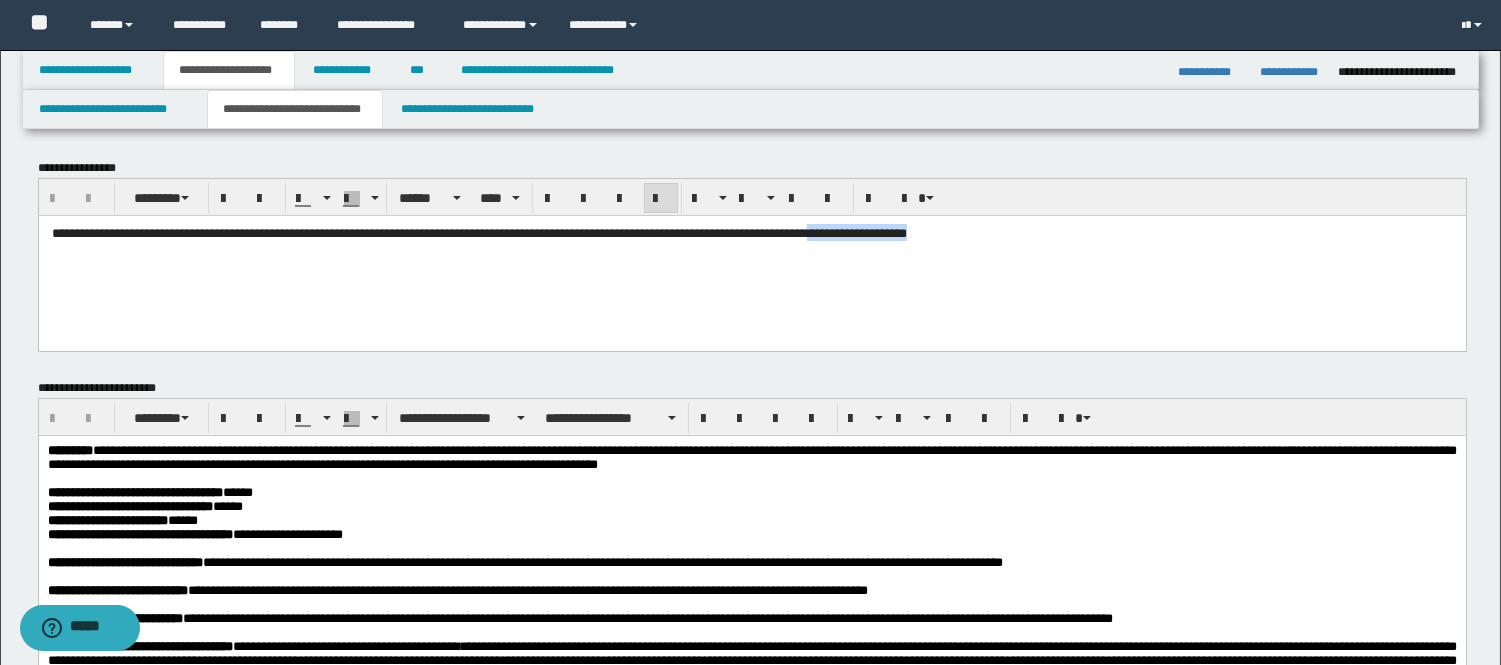 drag, startPoint x: 1032, startPoint y: 231, endPoint x: 955, endPoint y: 235, distance: 77.10383 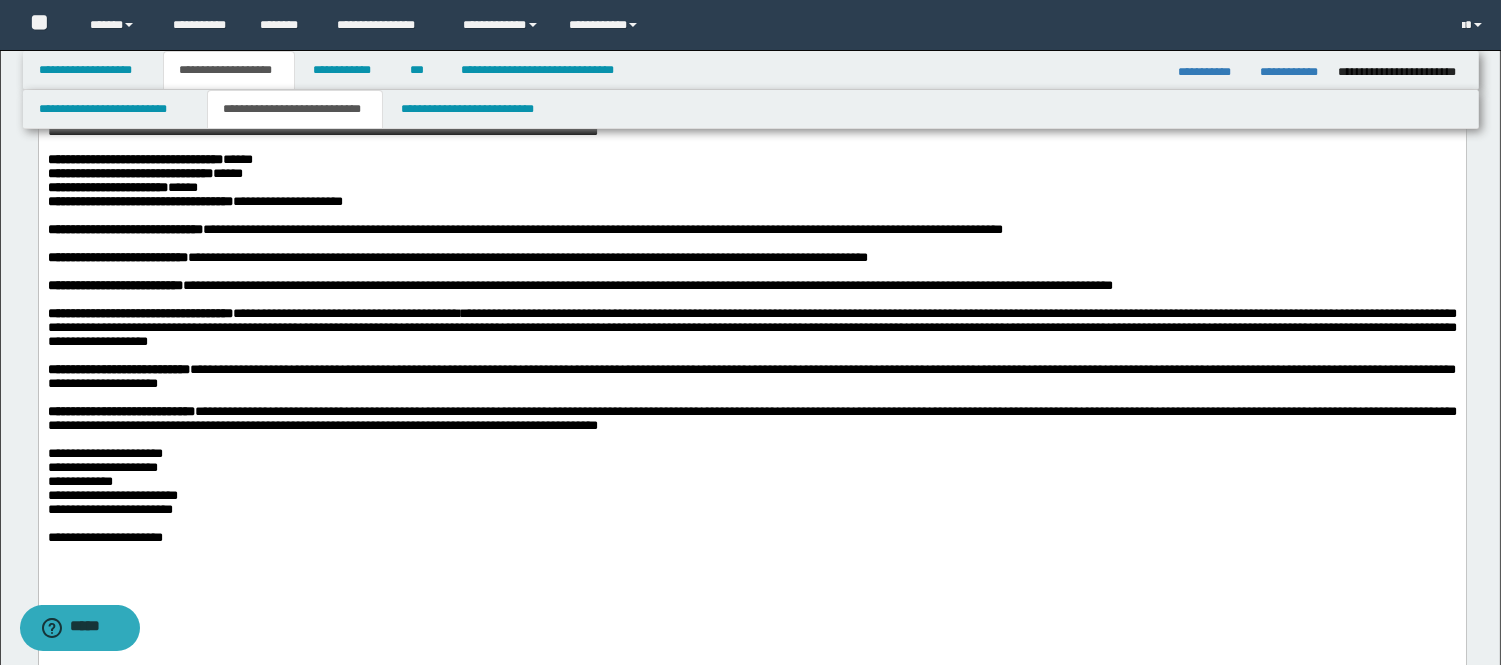 scroll, scrollTop: 444, scrollLeft: 0, axis: vertical 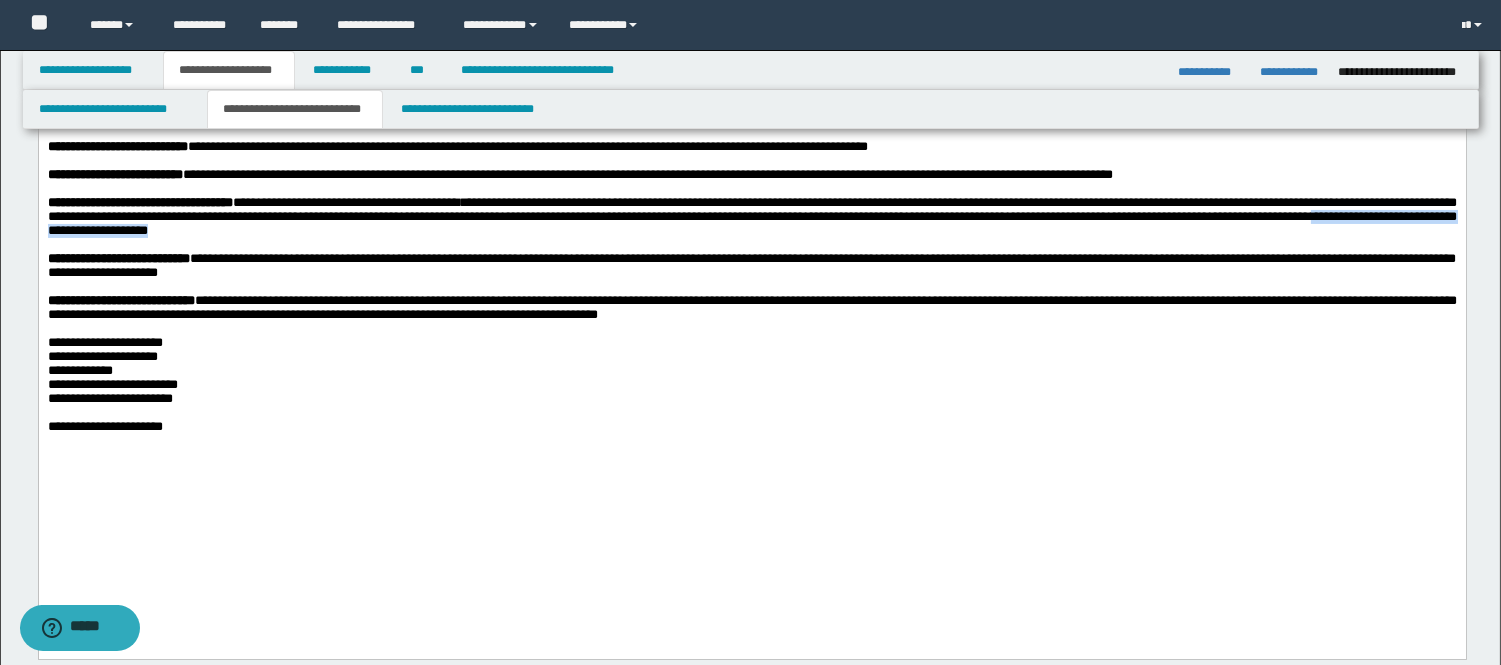 drag, startPoint x: 812, startPoint y: 289, endPoint x: 459, endPoint y: 294, distance: 353.0354 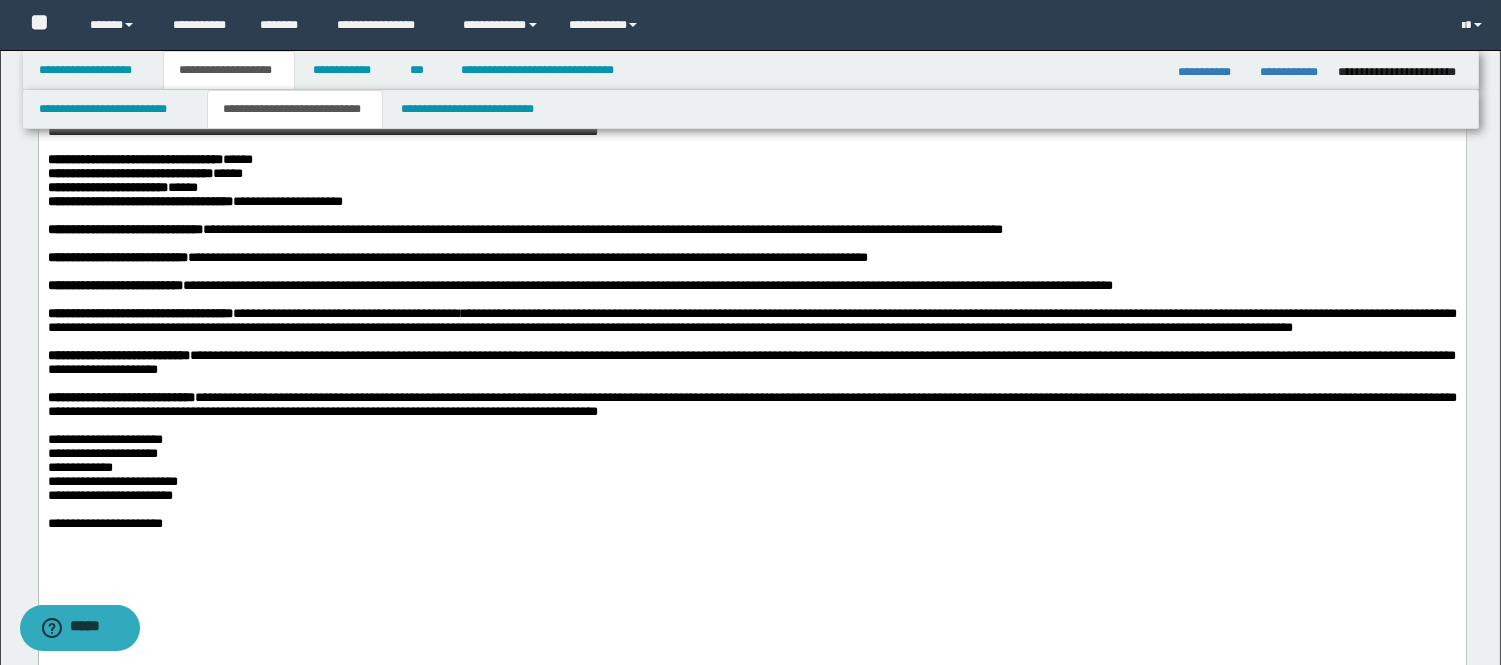 scroll, scrollTop: 444, scrollLeft: 0, axis: vertical 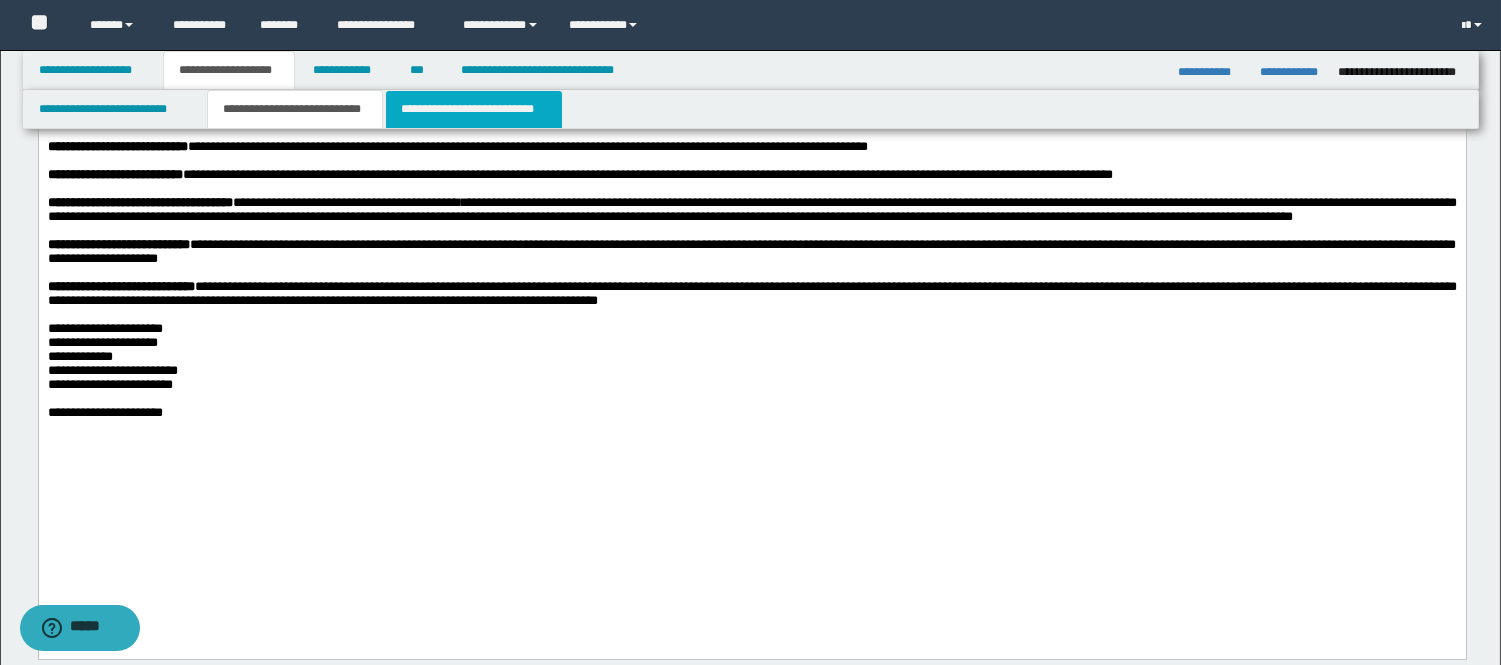 click on "**********" at bounding box center [474, 109] 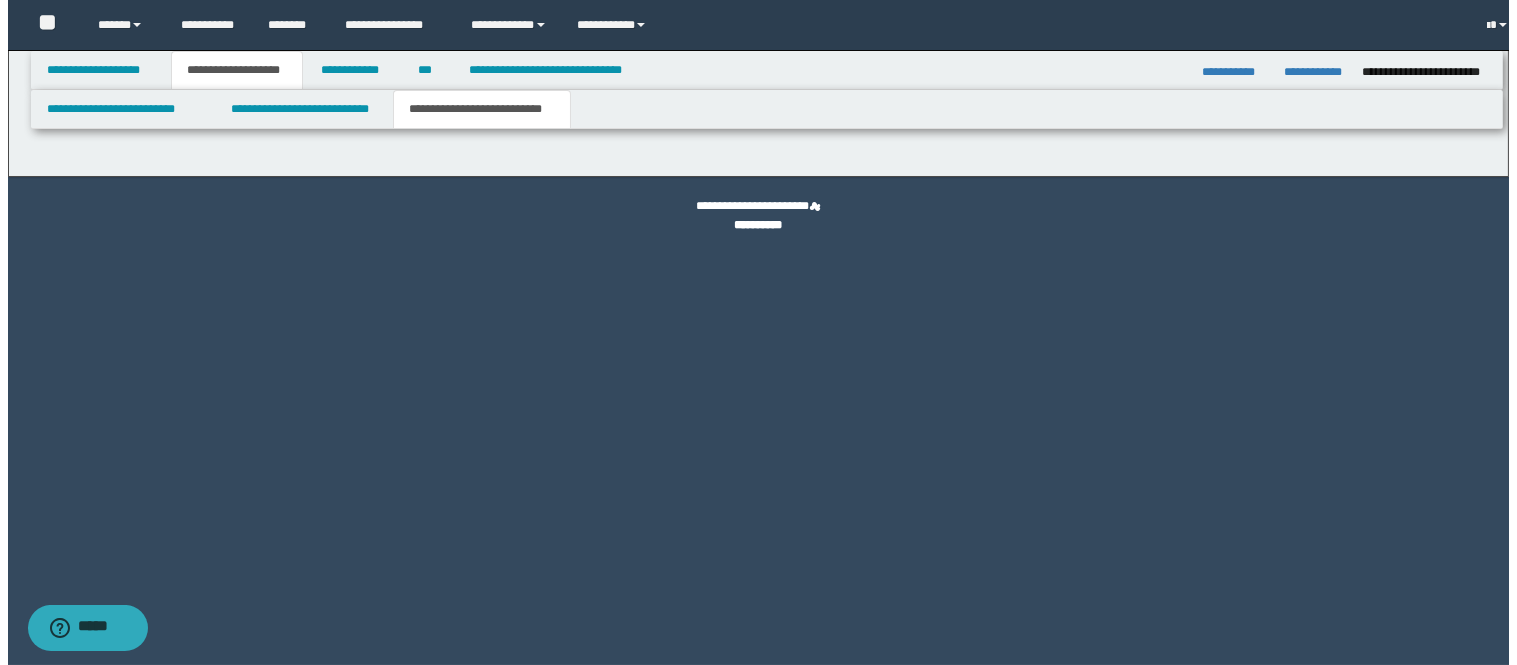 scroll, scrollTop: 0, scrollLeft: 0, axis: both 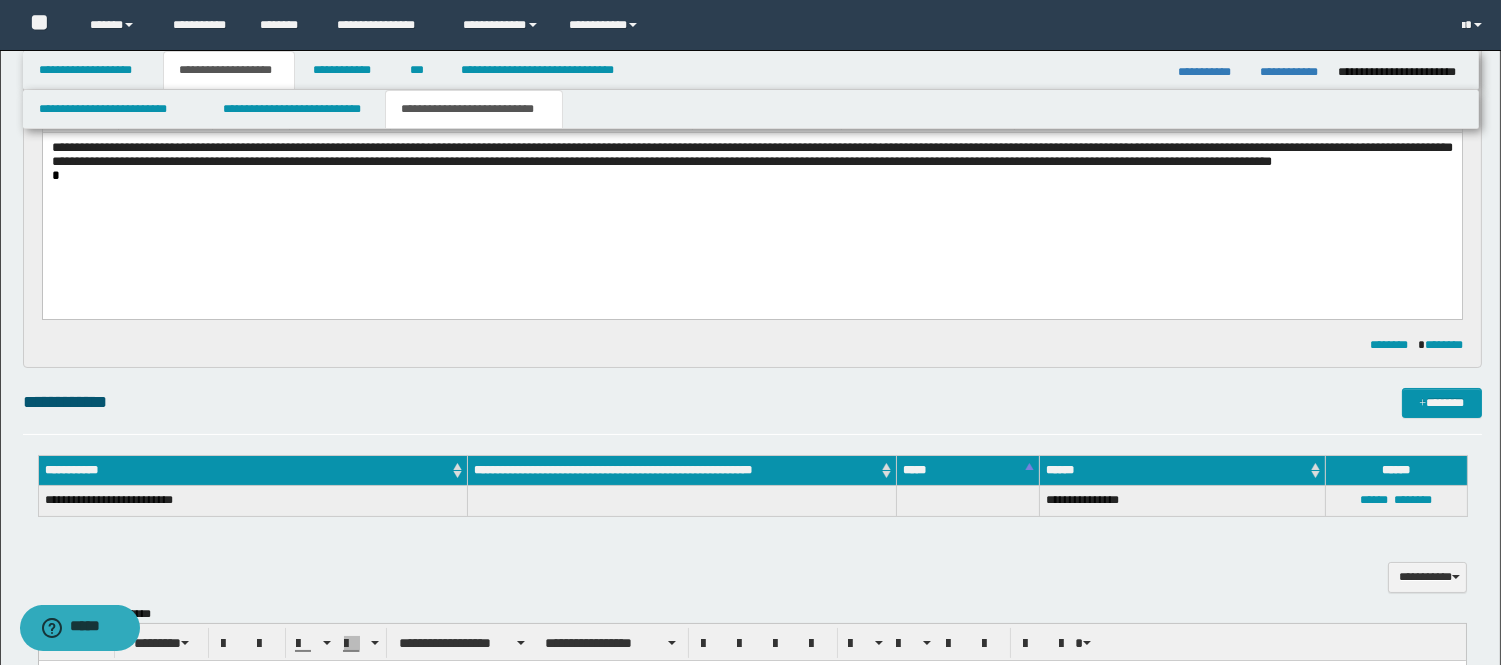 click on "**********" at bounding box center (751, 155) 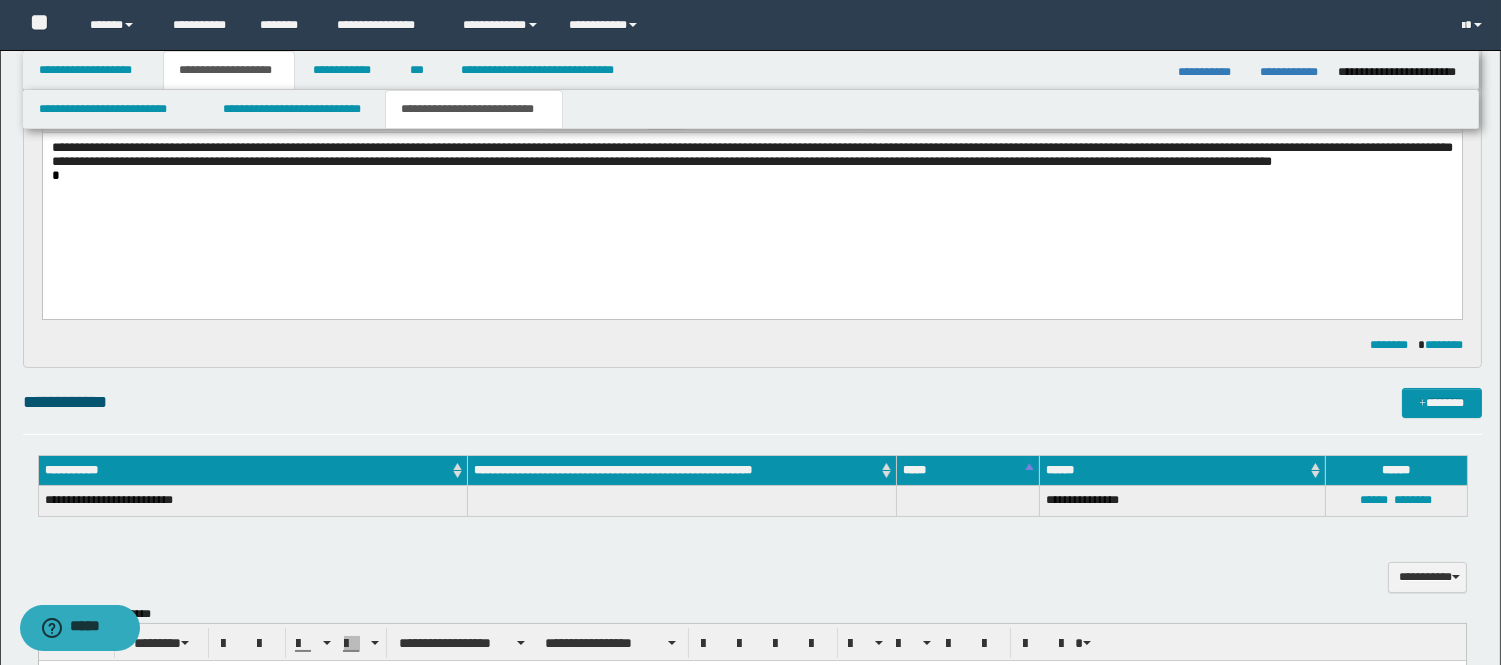 type 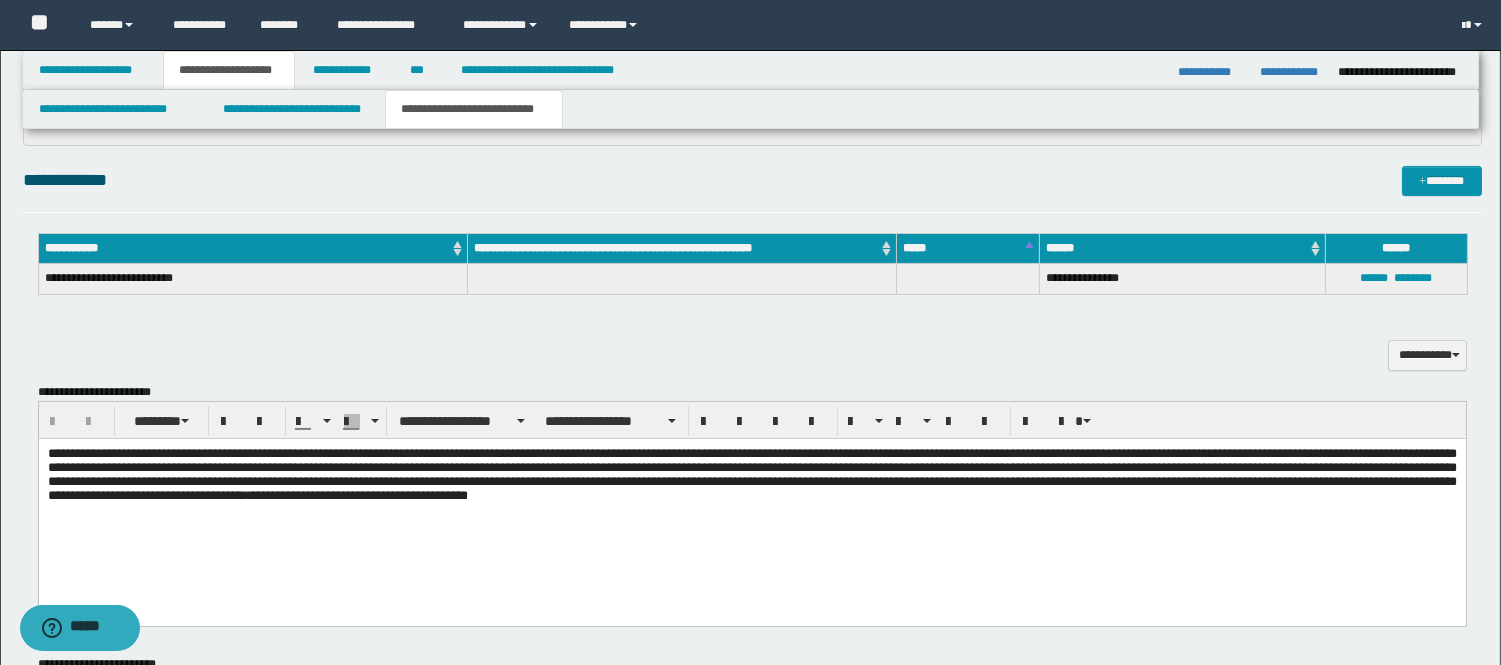 scroll, scrollTop: 555, scrollLeft: 0, axis: vertical 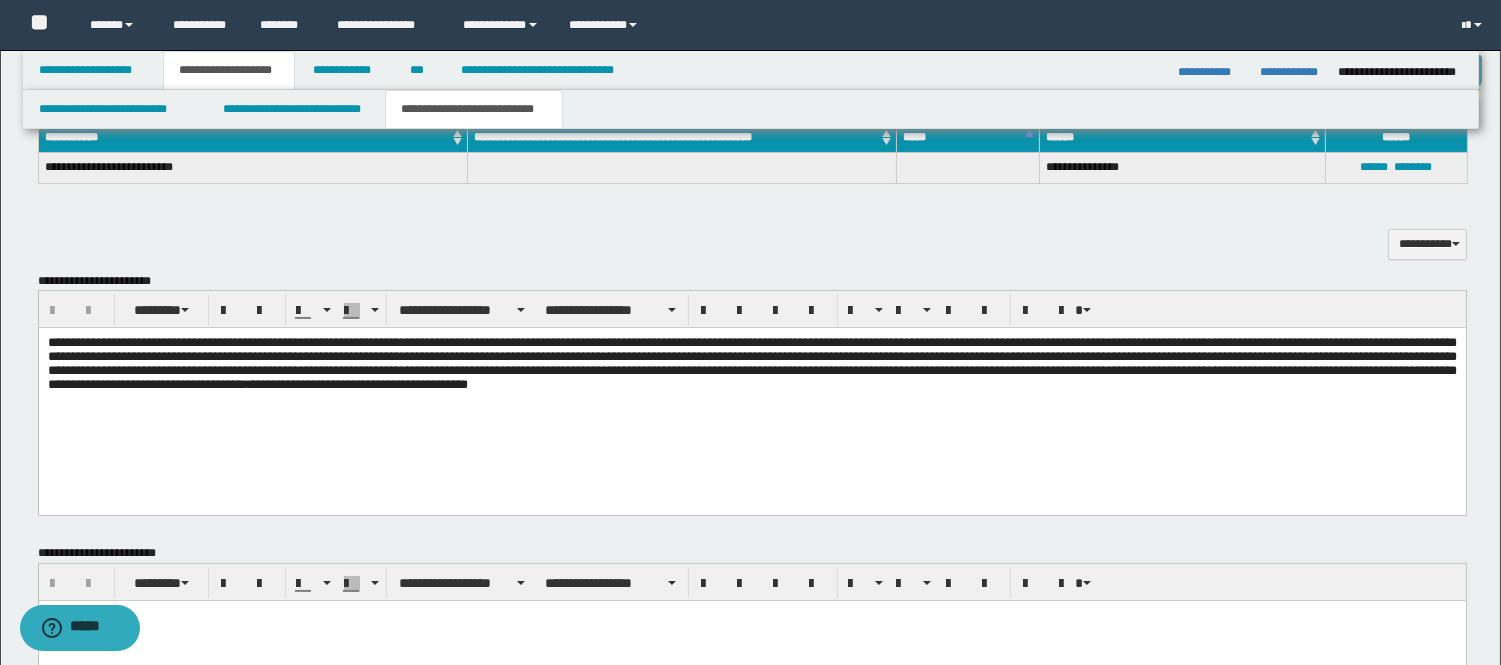 click on "**********" at bounding box center [751, 389] 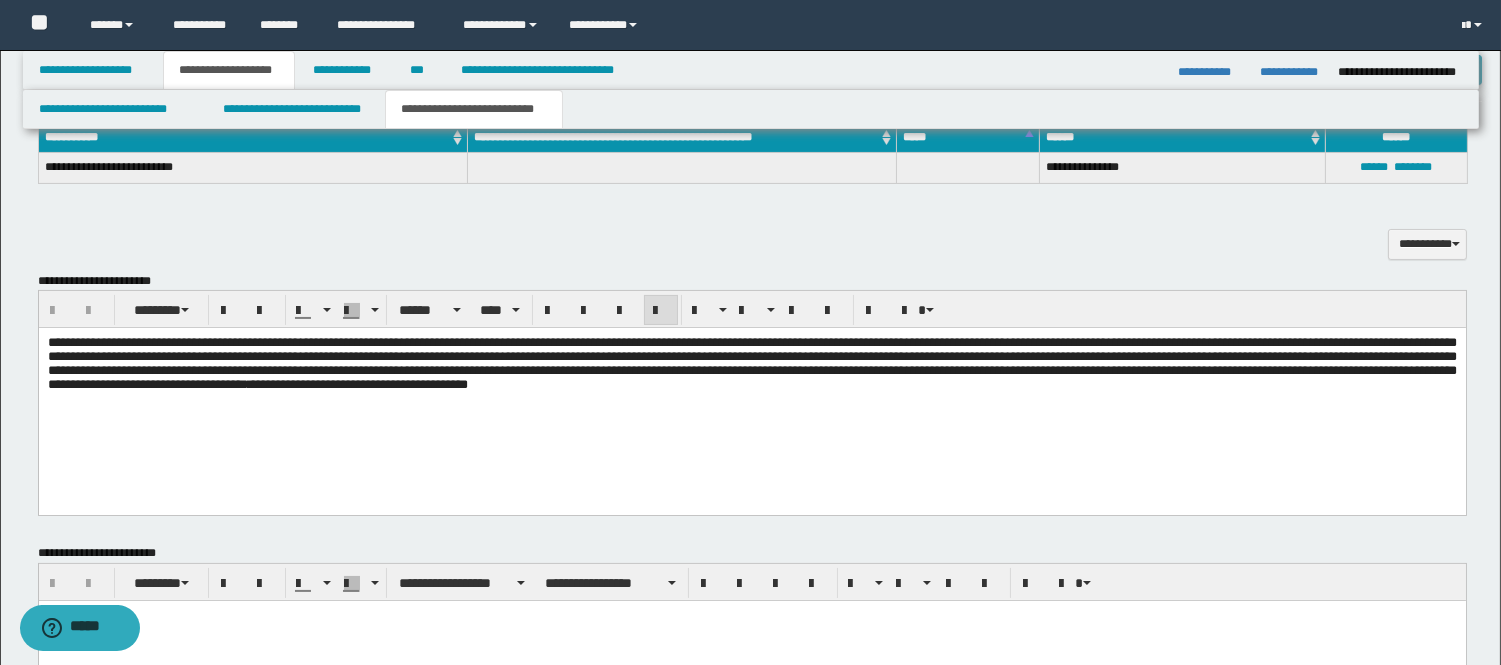 type 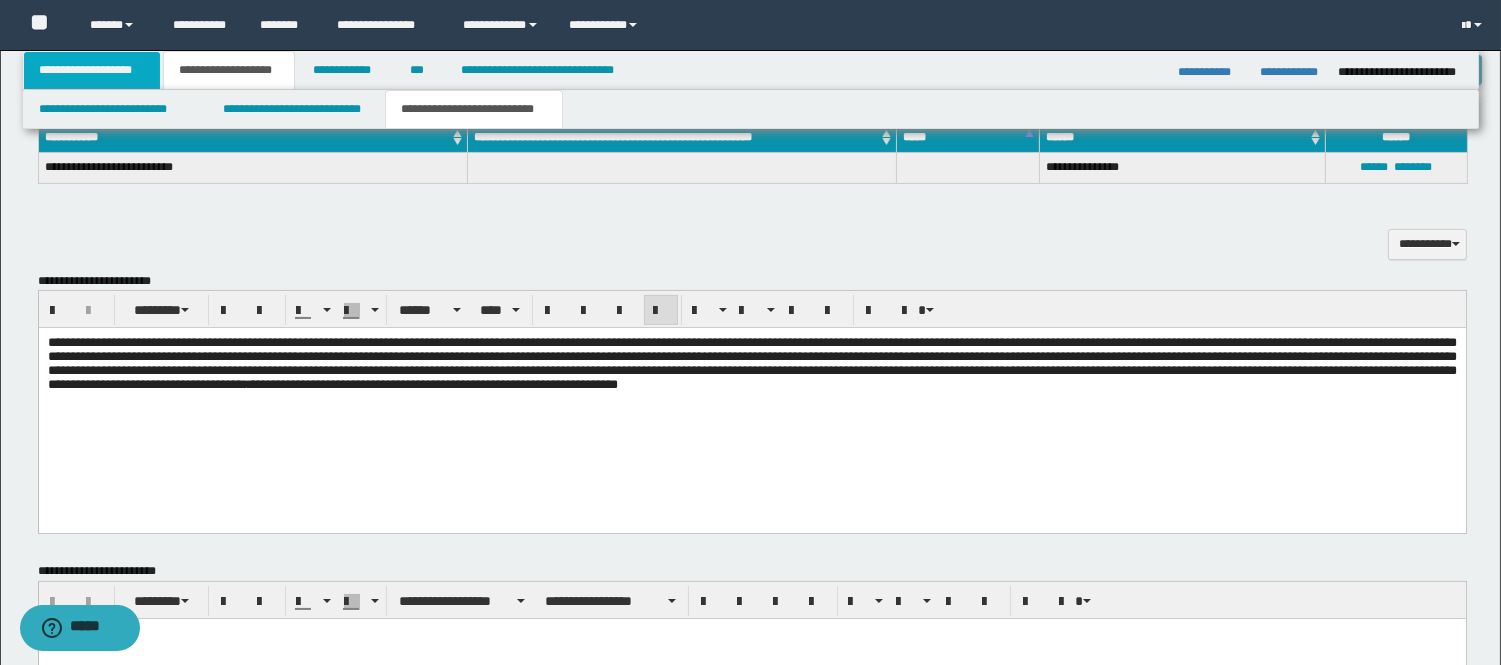 click on "**********" at bounding box center (92, 70) 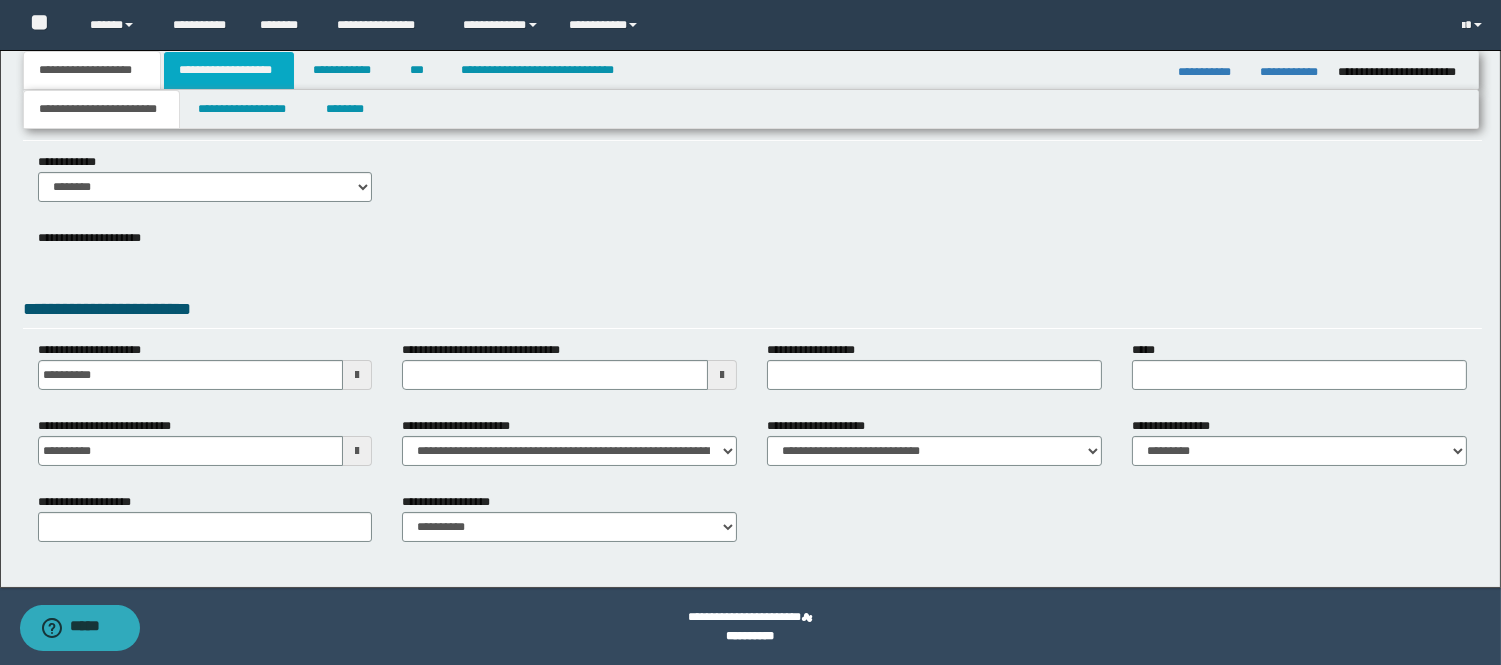 click on "**********" at bounding box center [229, 70] 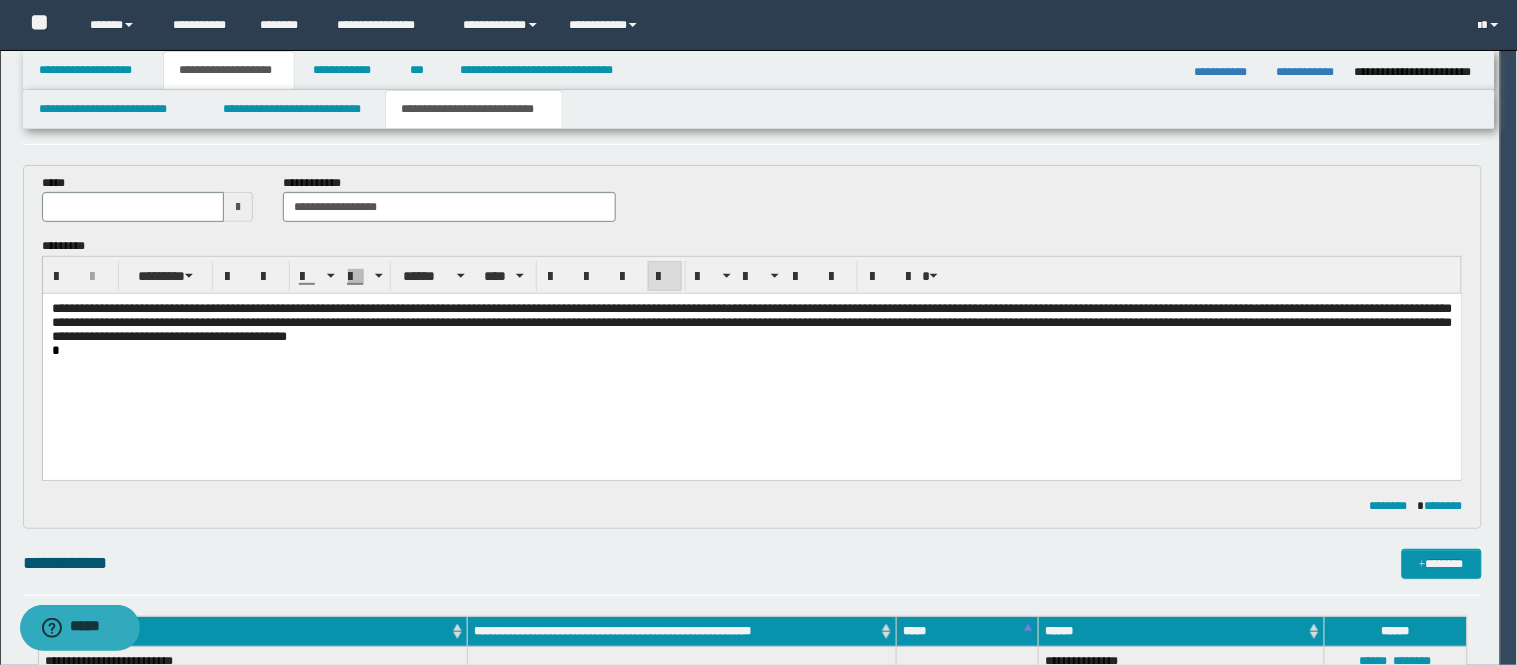 type 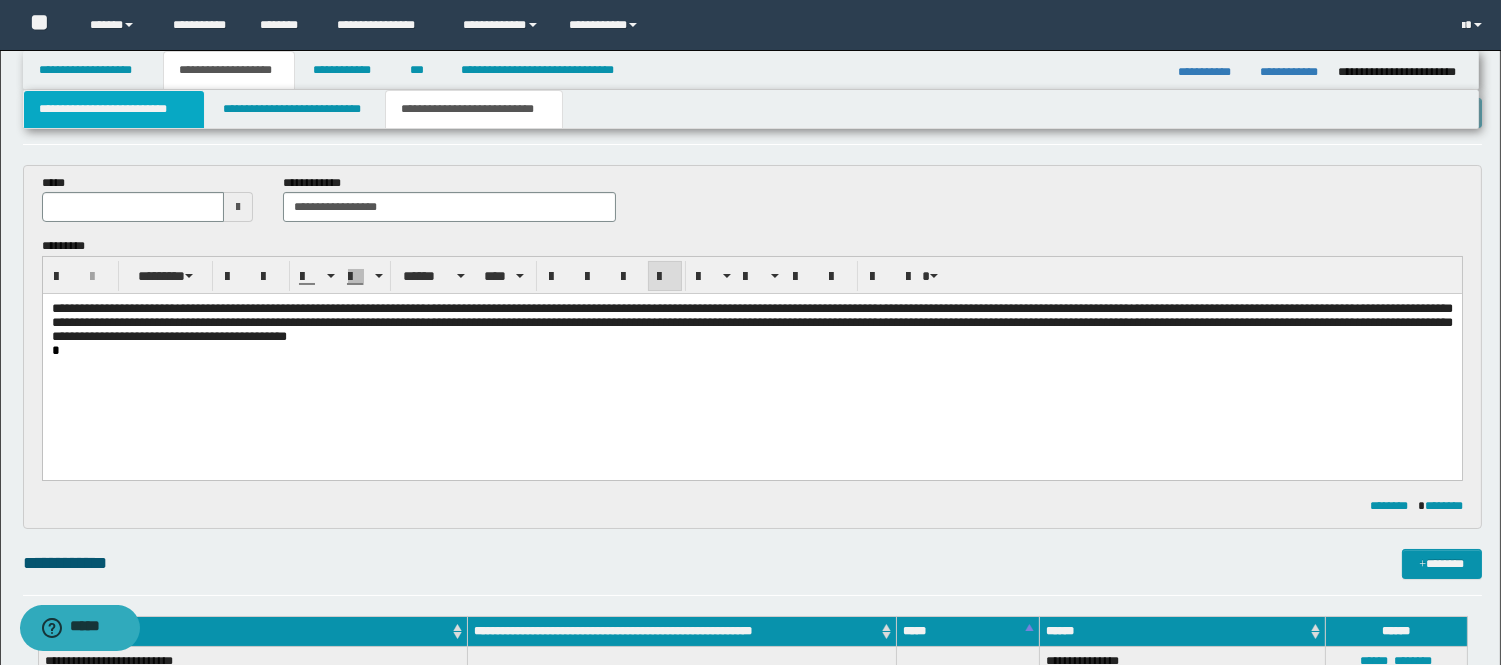 click on "**********" at bounding box center (114, 109) 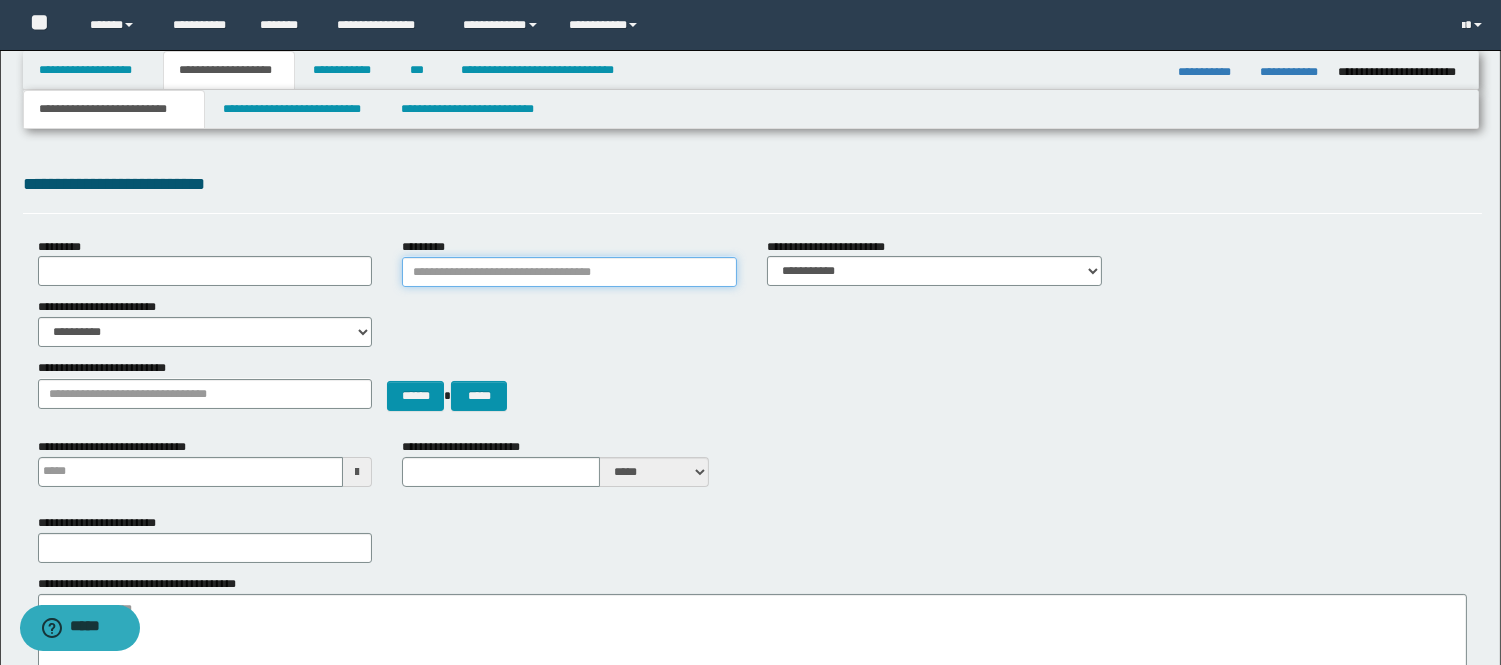 click on "*********" at bounding box center (569, 272) 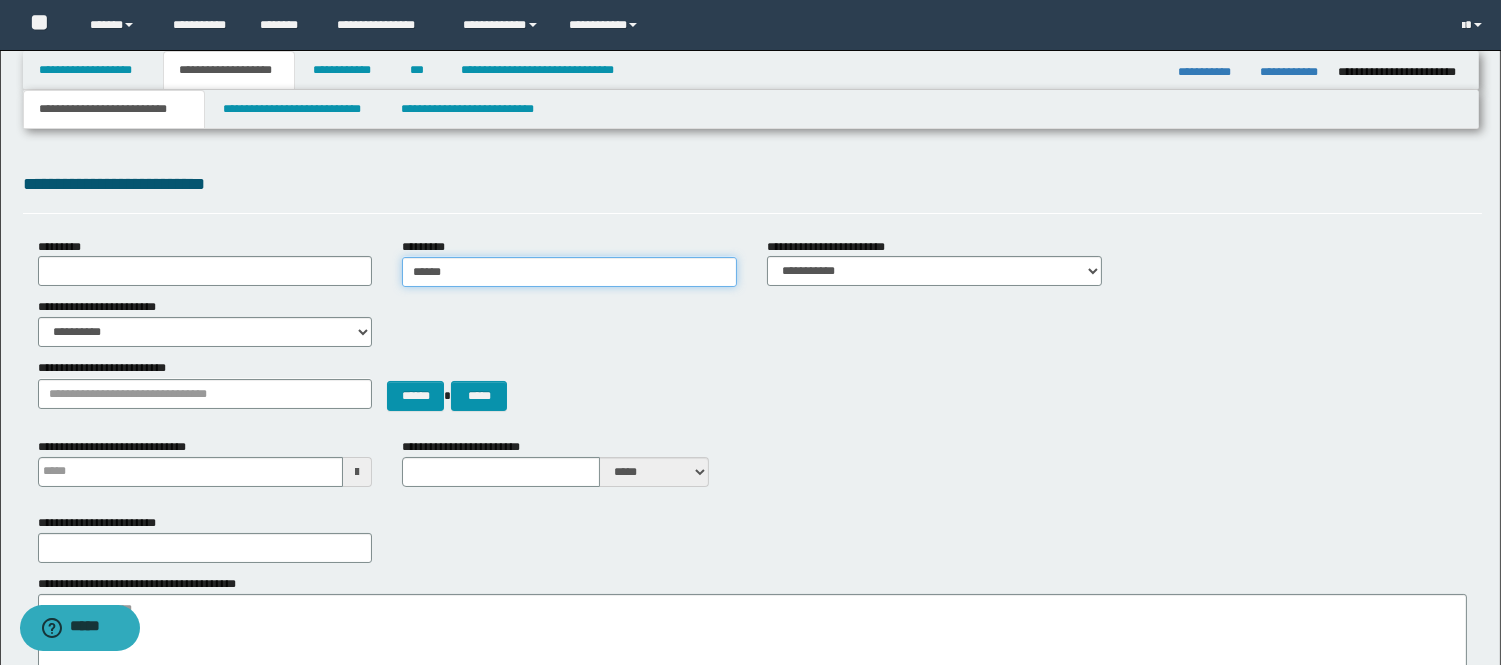 type on "*******" 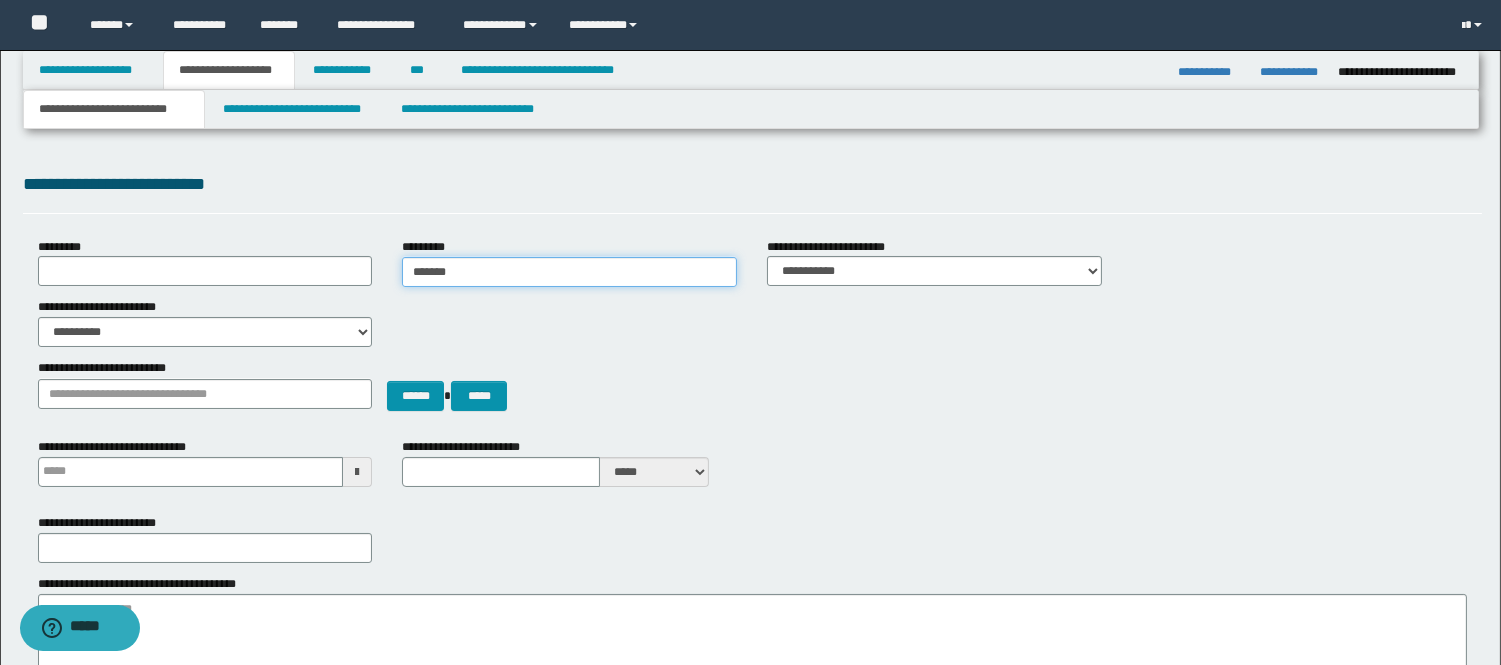 type on "*******" 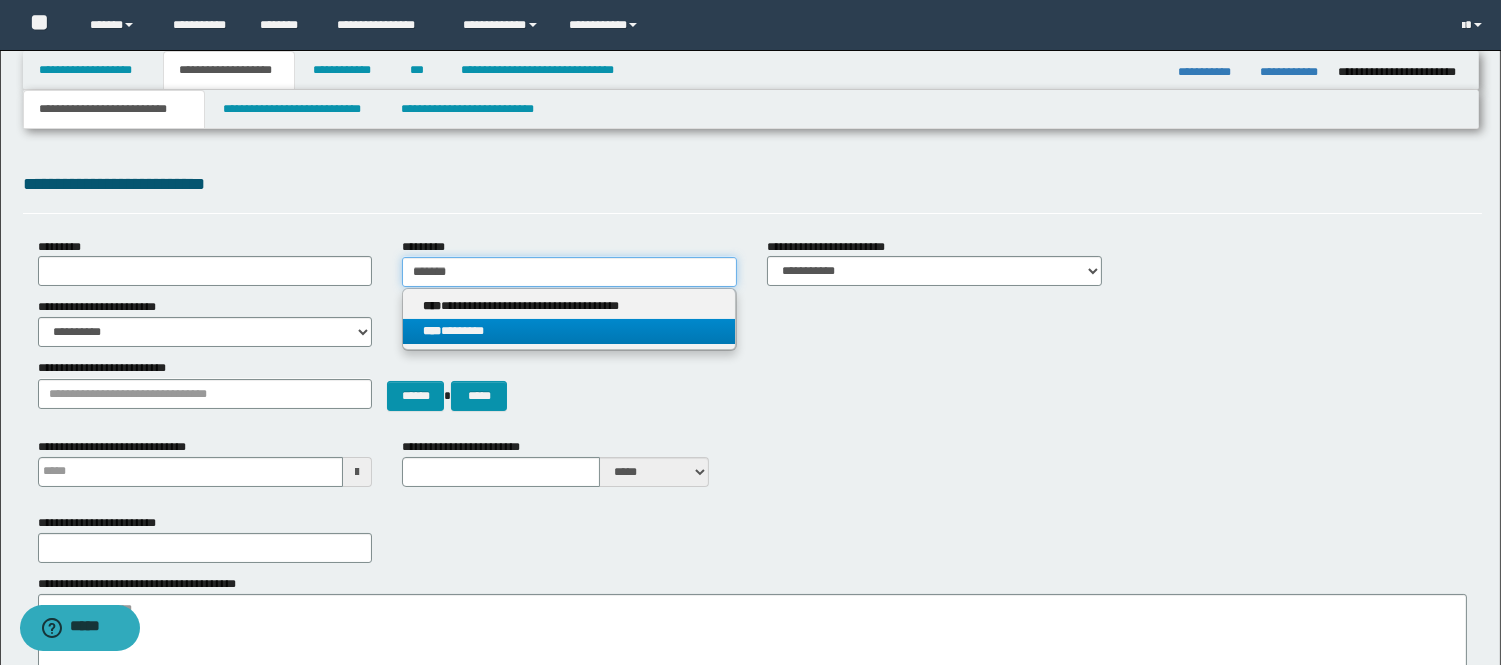 type on "*******" 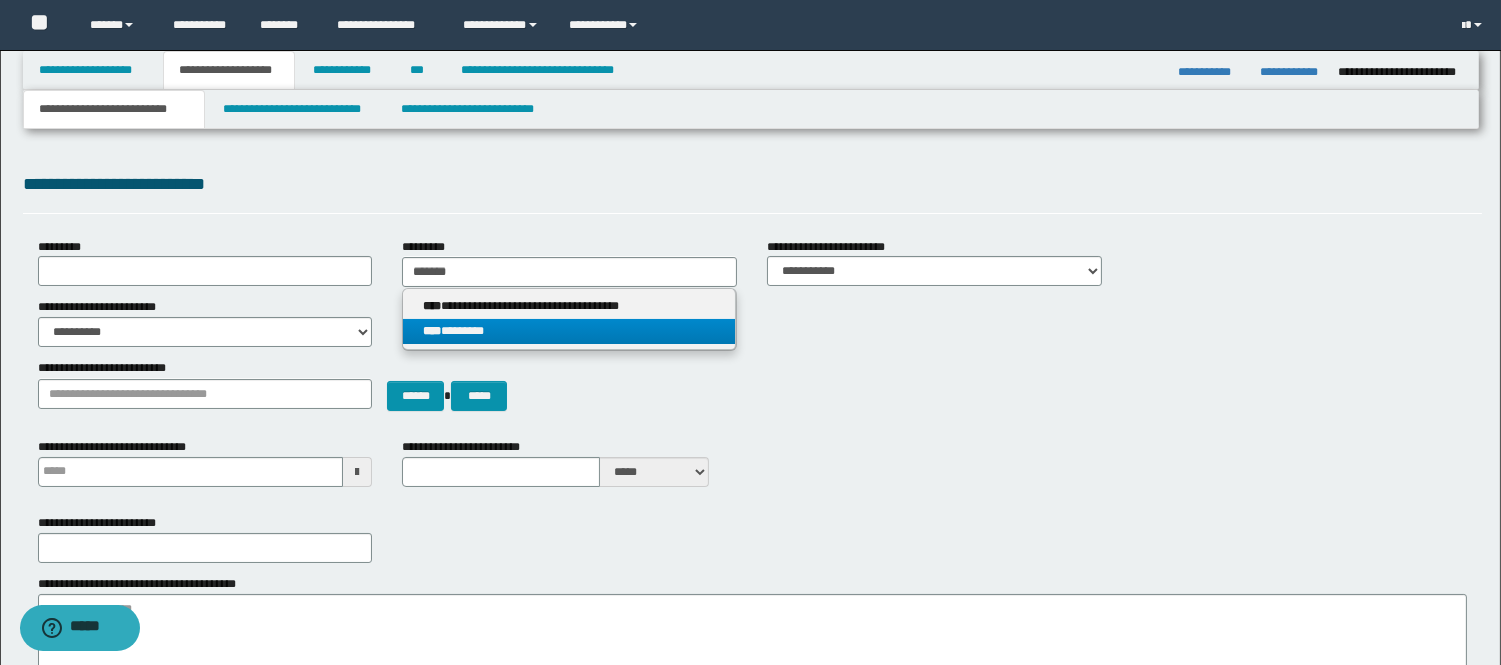 click on "**** ********" at bounding box center [569, 331] 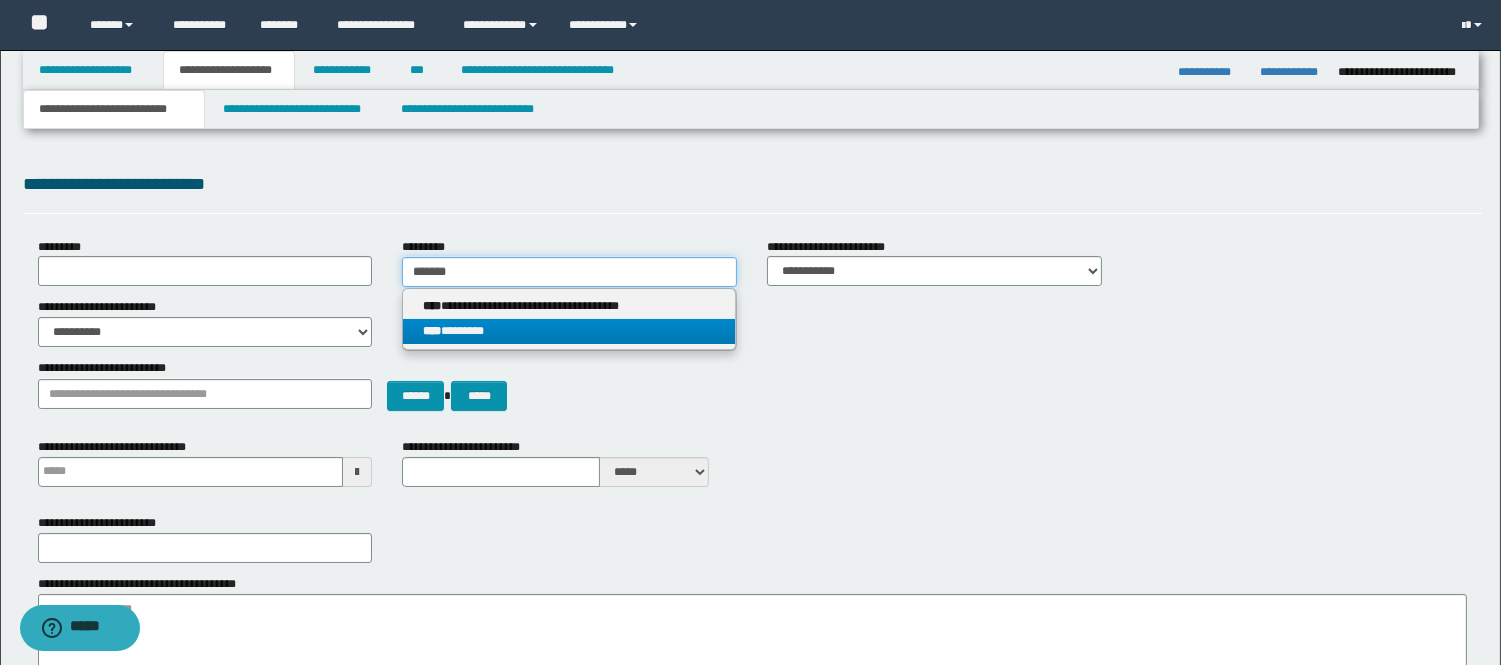 type 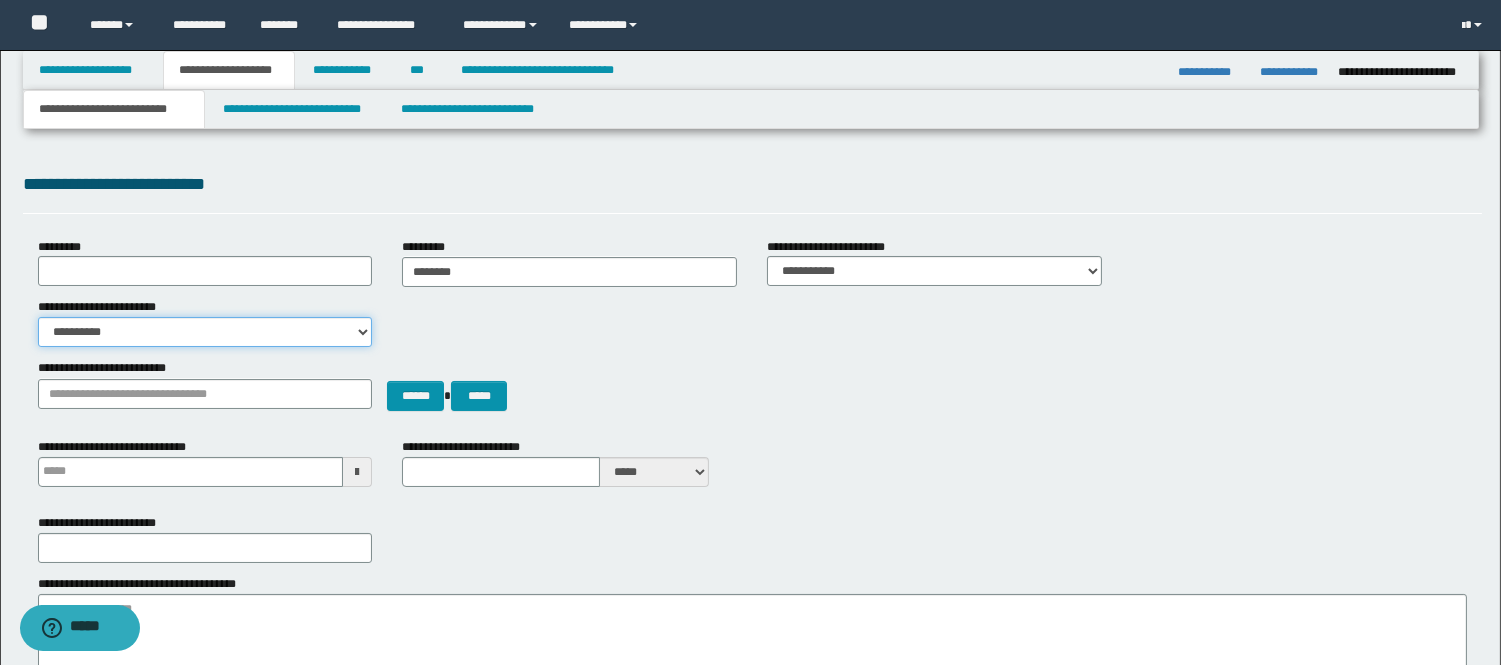 click on "**********" at bounding box center (205, 332) 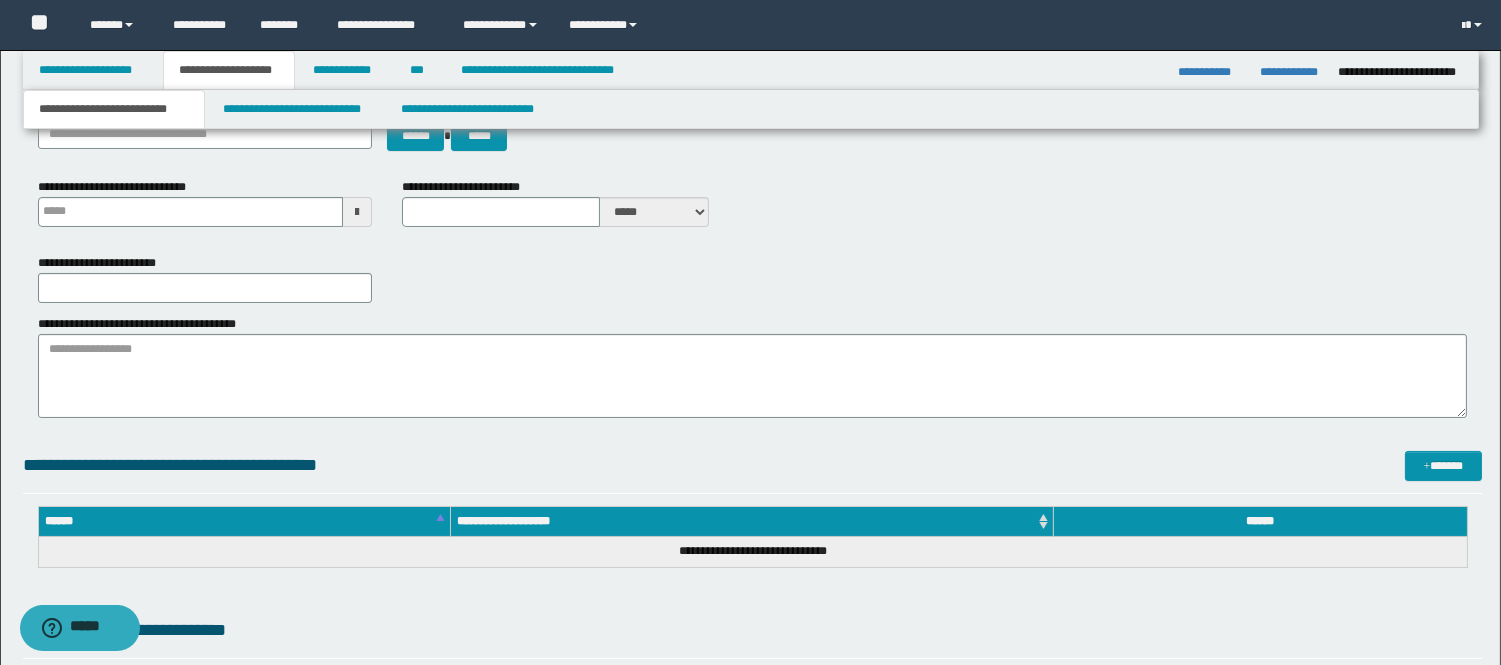 scroll, scrollTop: 283, scrollLeft: 0, axis: vertical 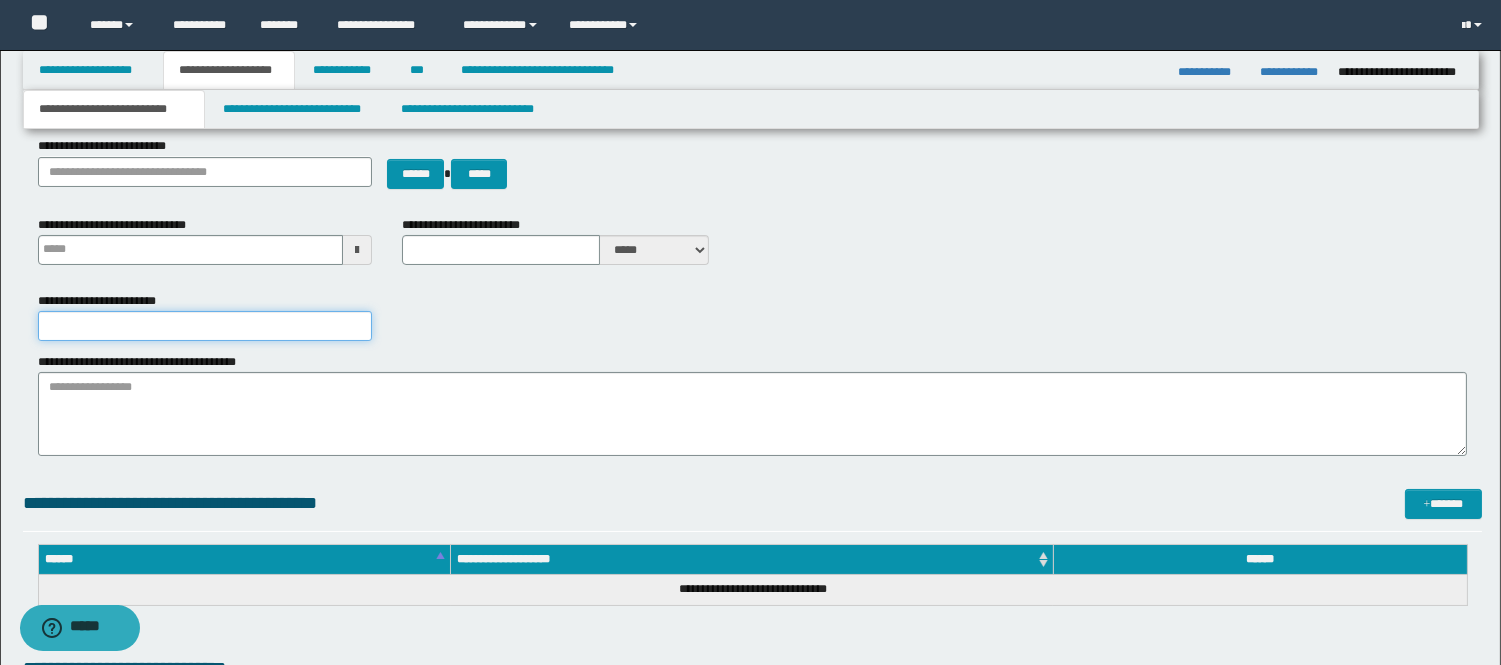 click on "**********" at bounding box center [205, 326] 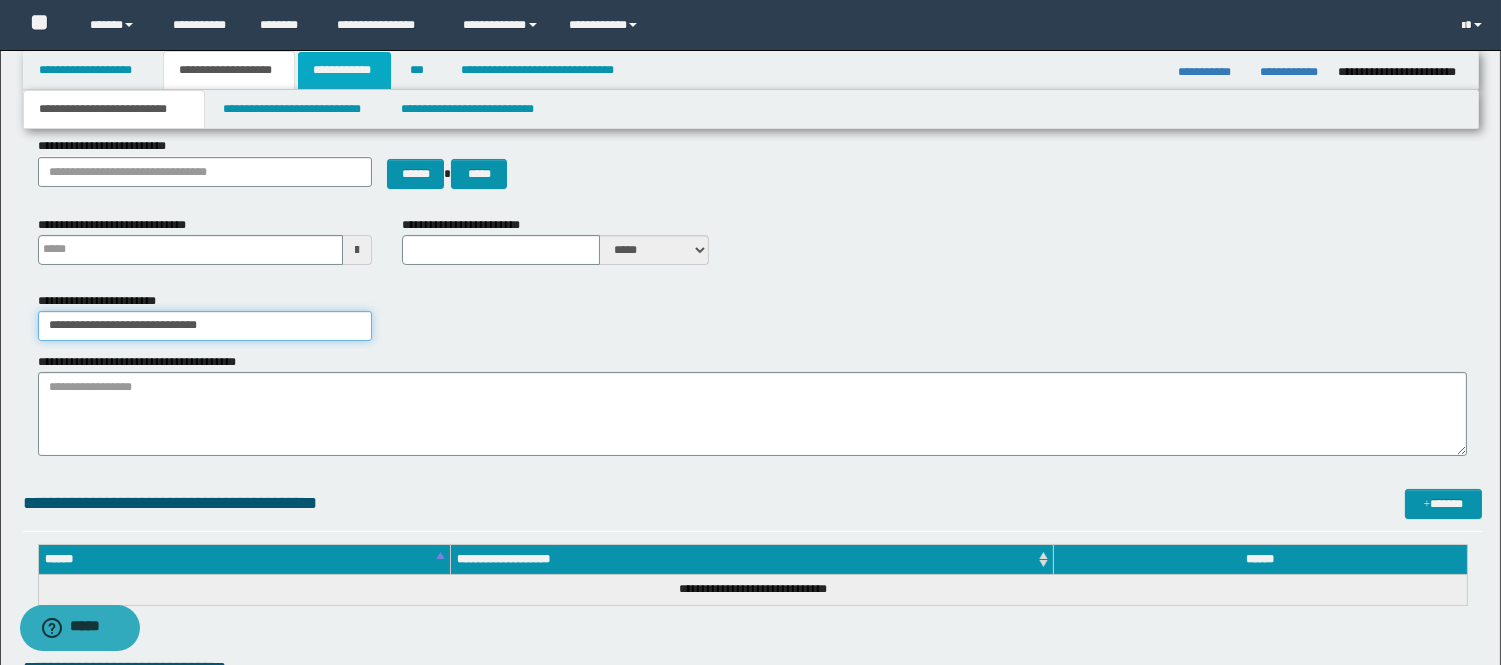 type on "**********" 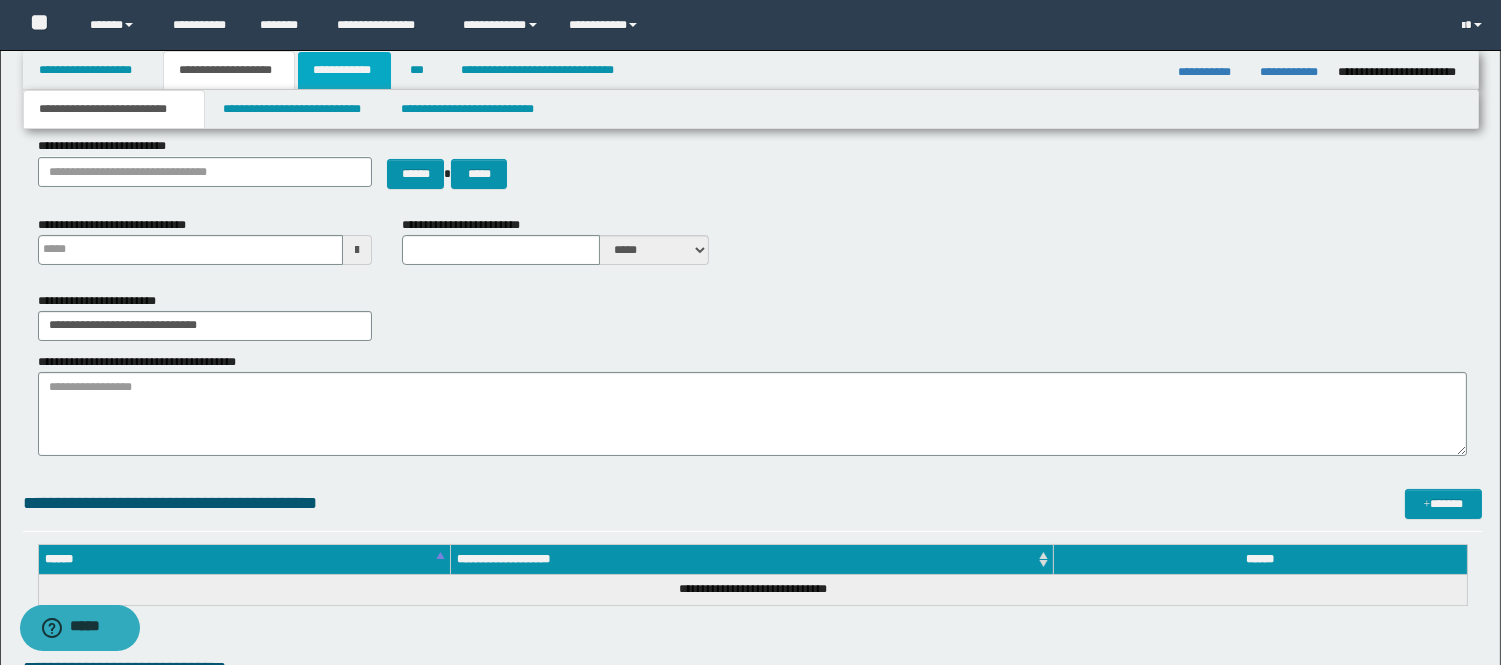 click on "**********" at bounding box center [344, 70] 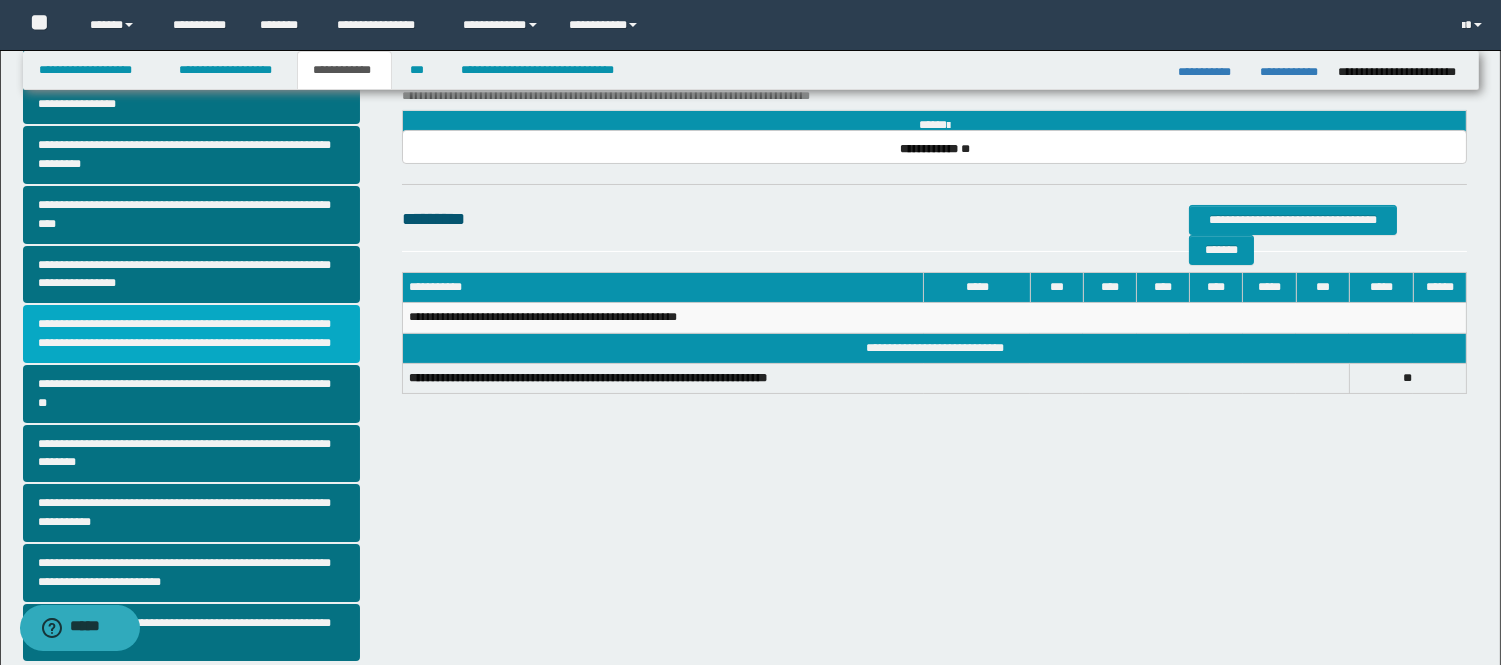 scroll, scrollTop: 445, scrollLeft: 0, axis: vertical 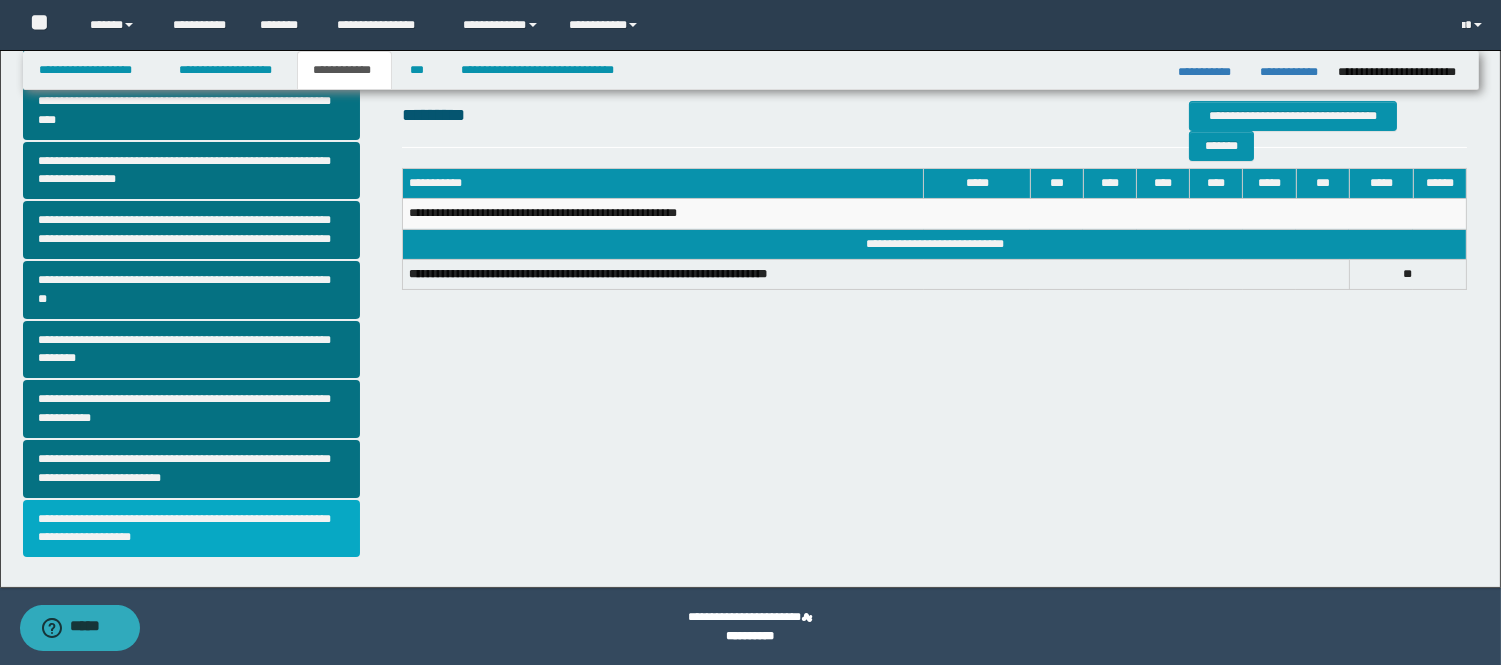 click on "**********" at bounding box center (192, 529) 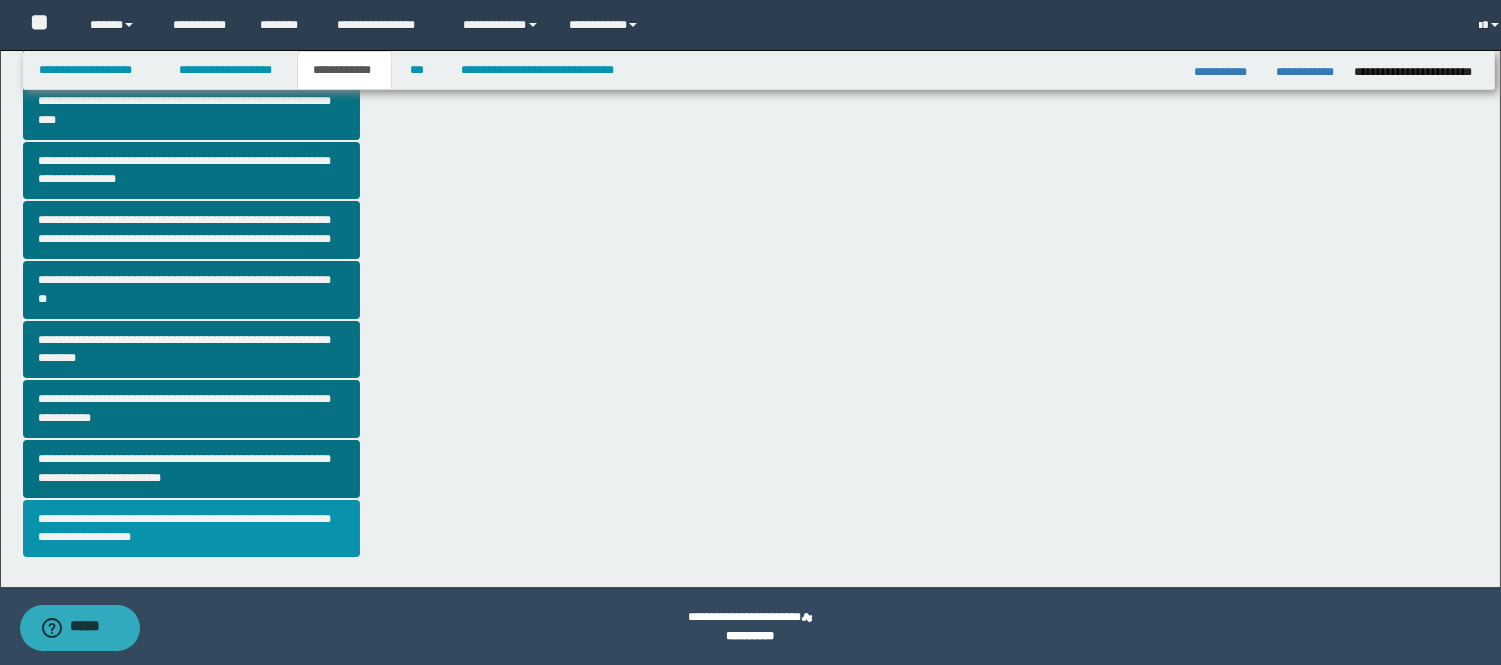 scroll, scrollTop: 0, scrollLeft: 0, axis: both 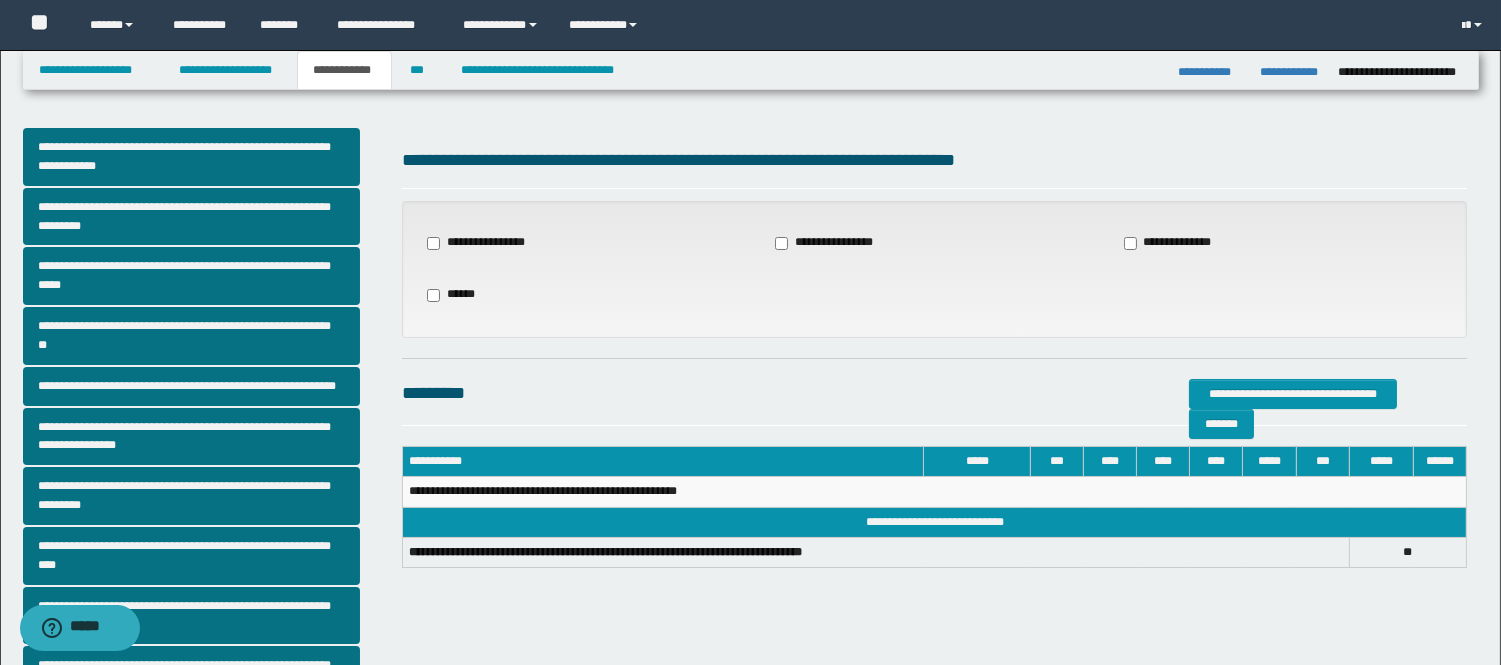 click on "******" at bounding box center [451, 295] 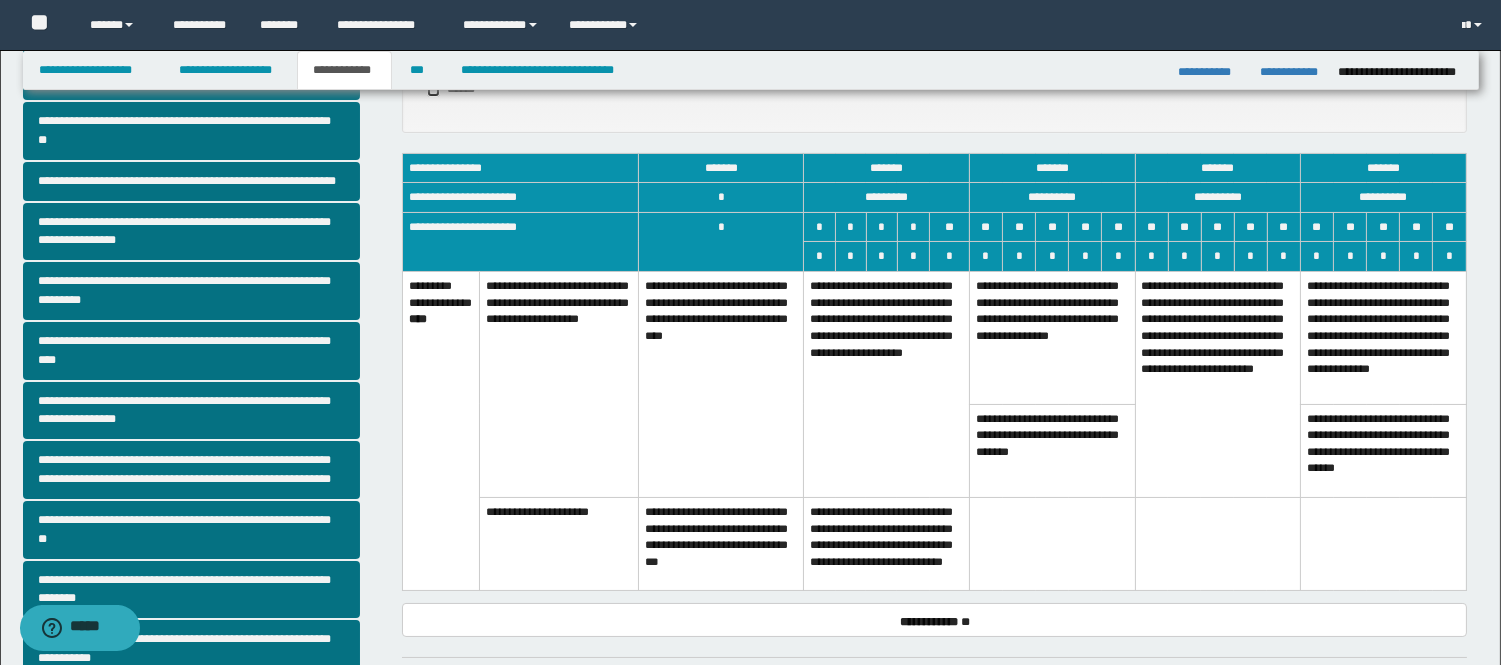 scroll, scrollTop: 222, scrollLeft: 0, axis: vertical 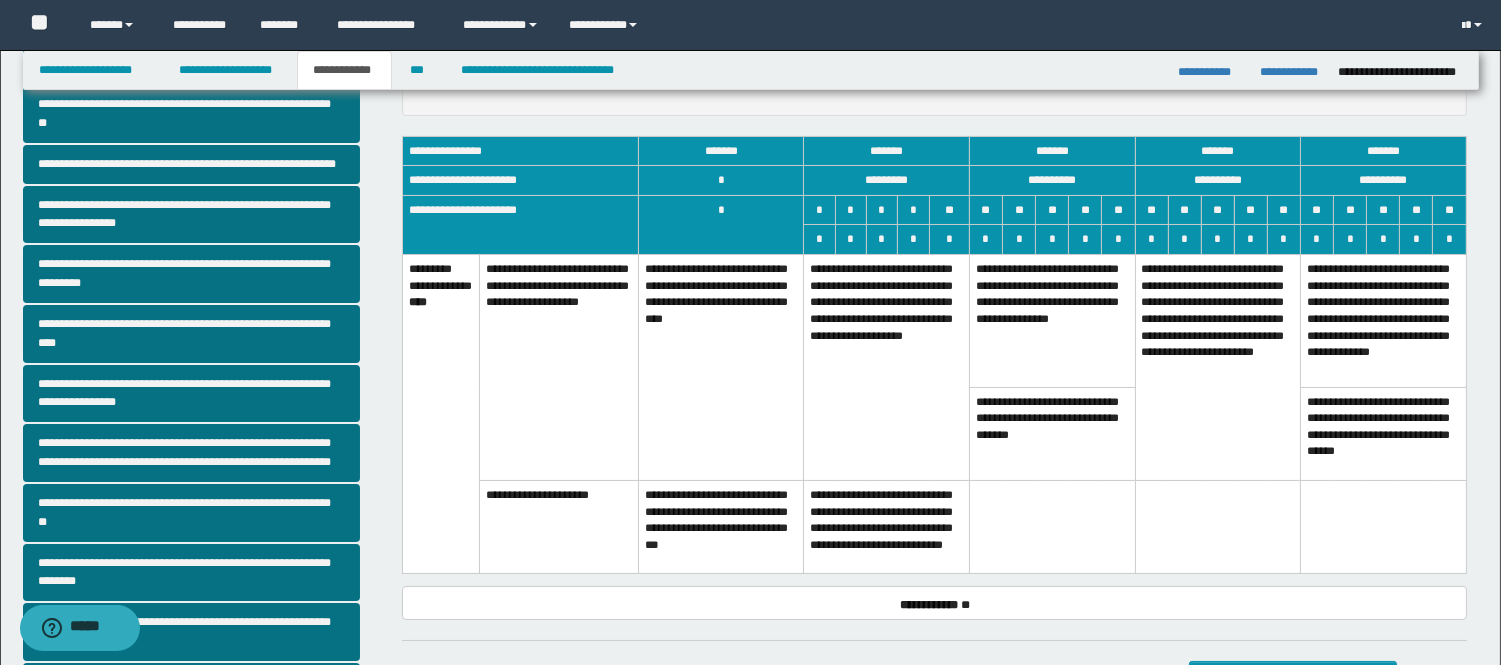 click on "**********" at bounding box center (887, 368) 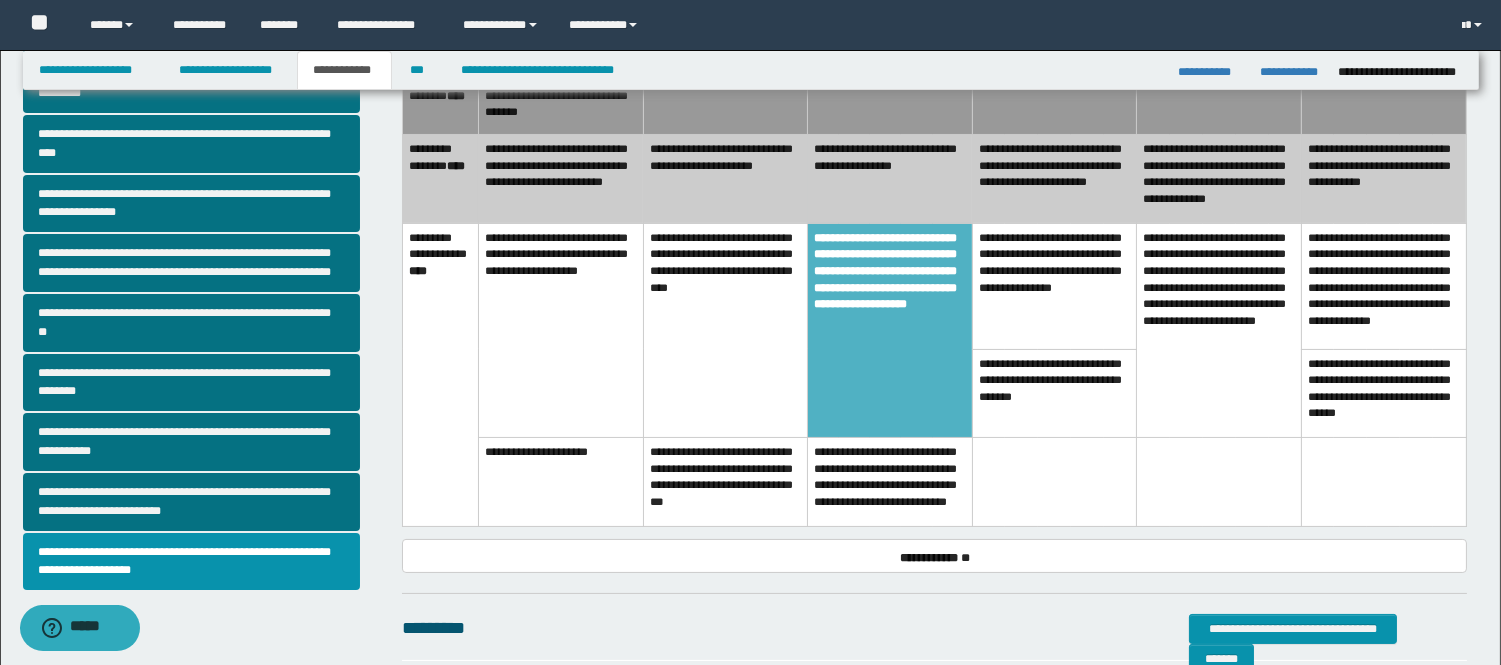 scroll, scrollTop: 135, scrollLeft: 0, axis: vertical 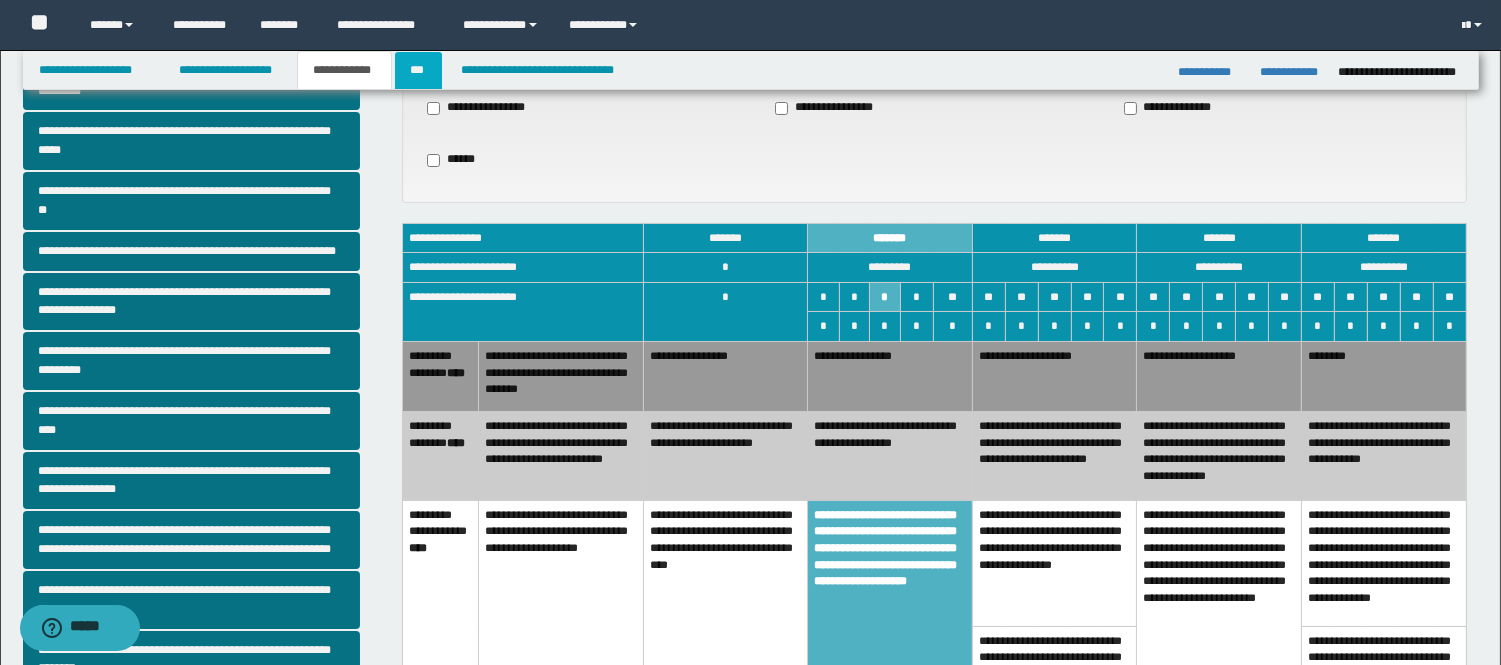 click on "***" at bounding box center [418, 70] 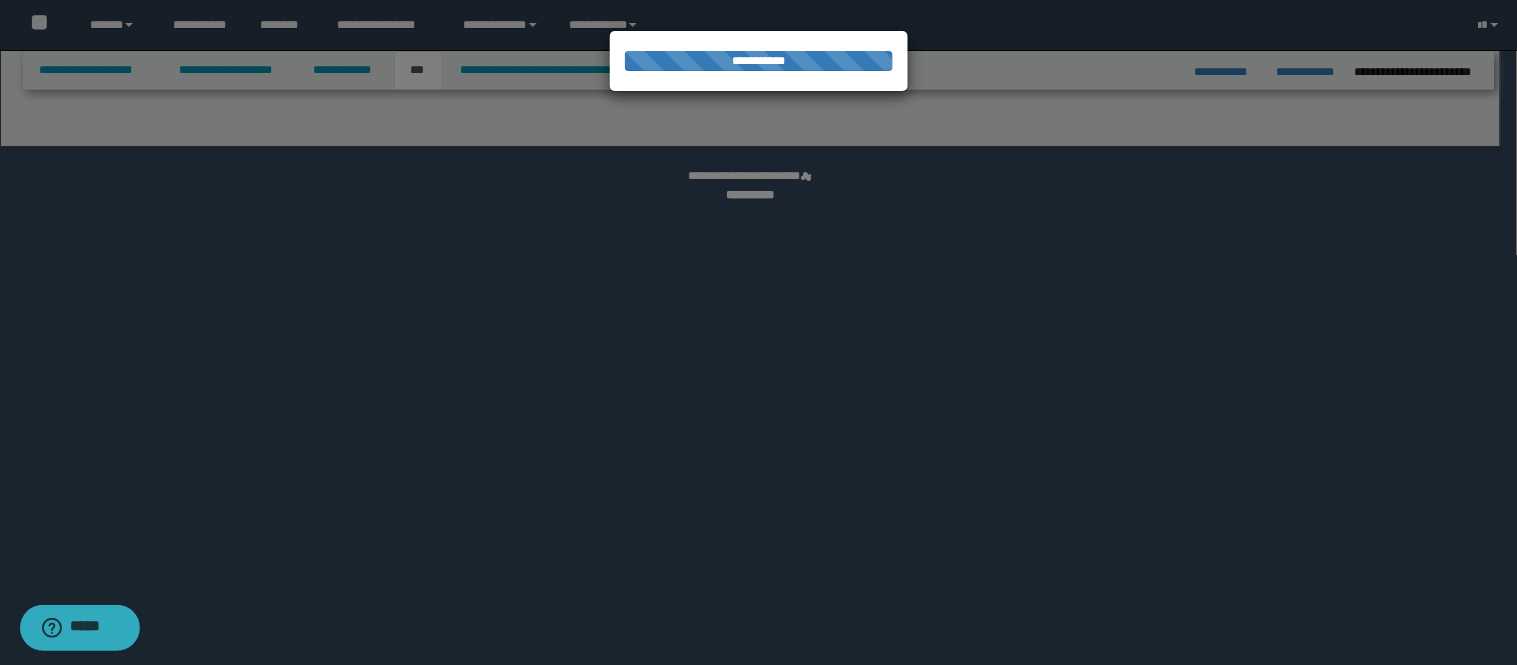 select on "*" 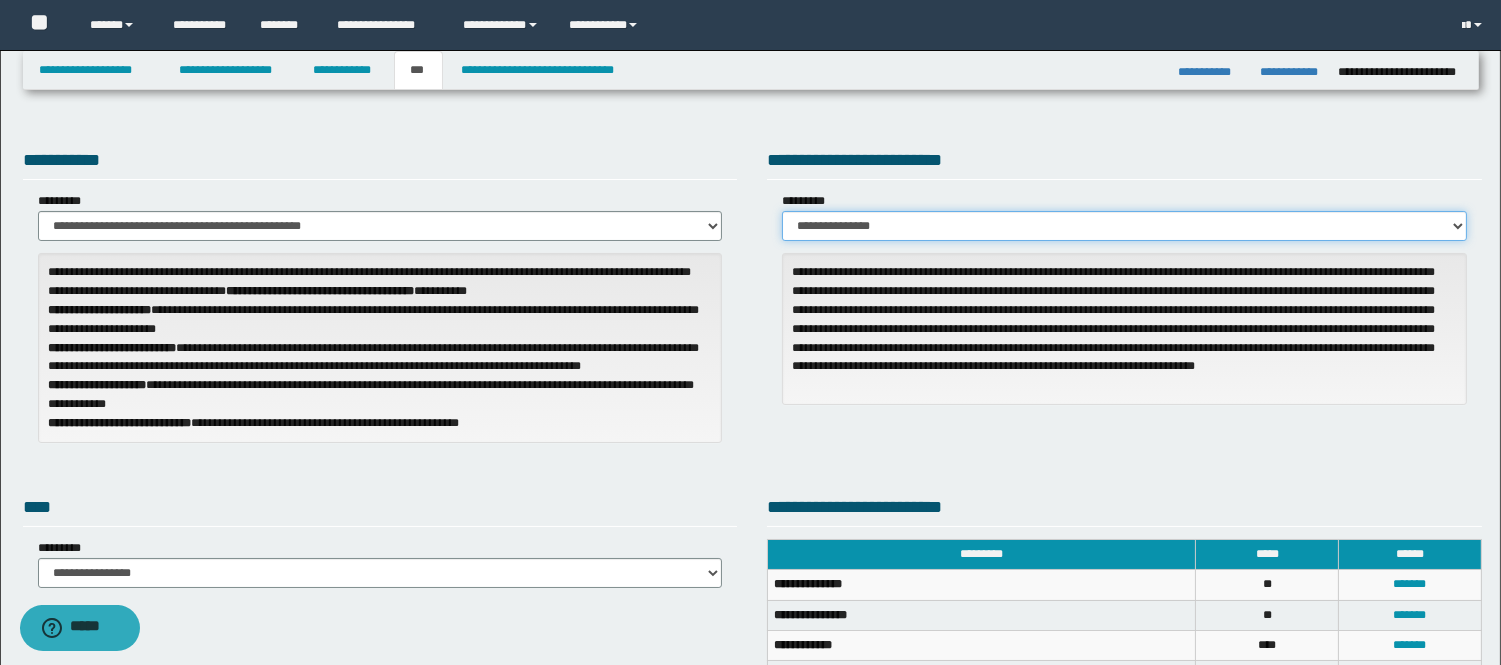 click on "**********" at bounding box center (1124, 226) 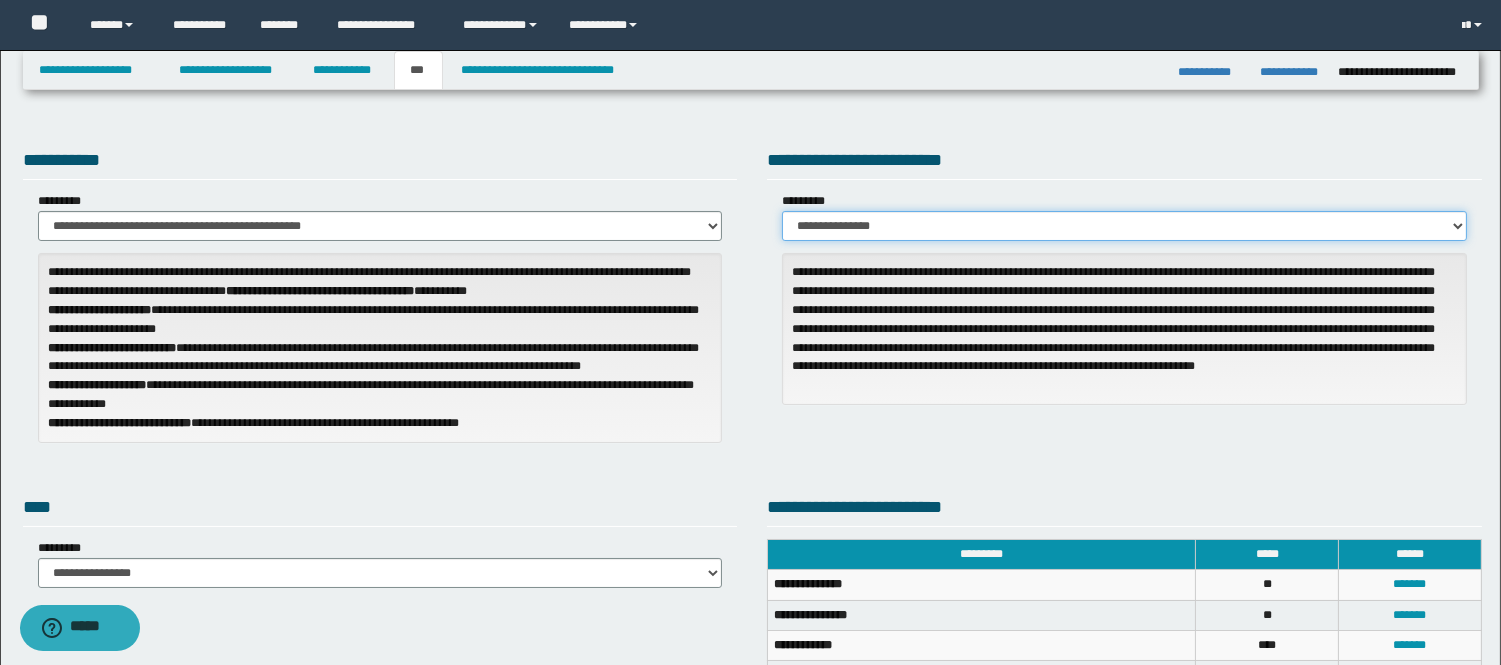 select on "*" 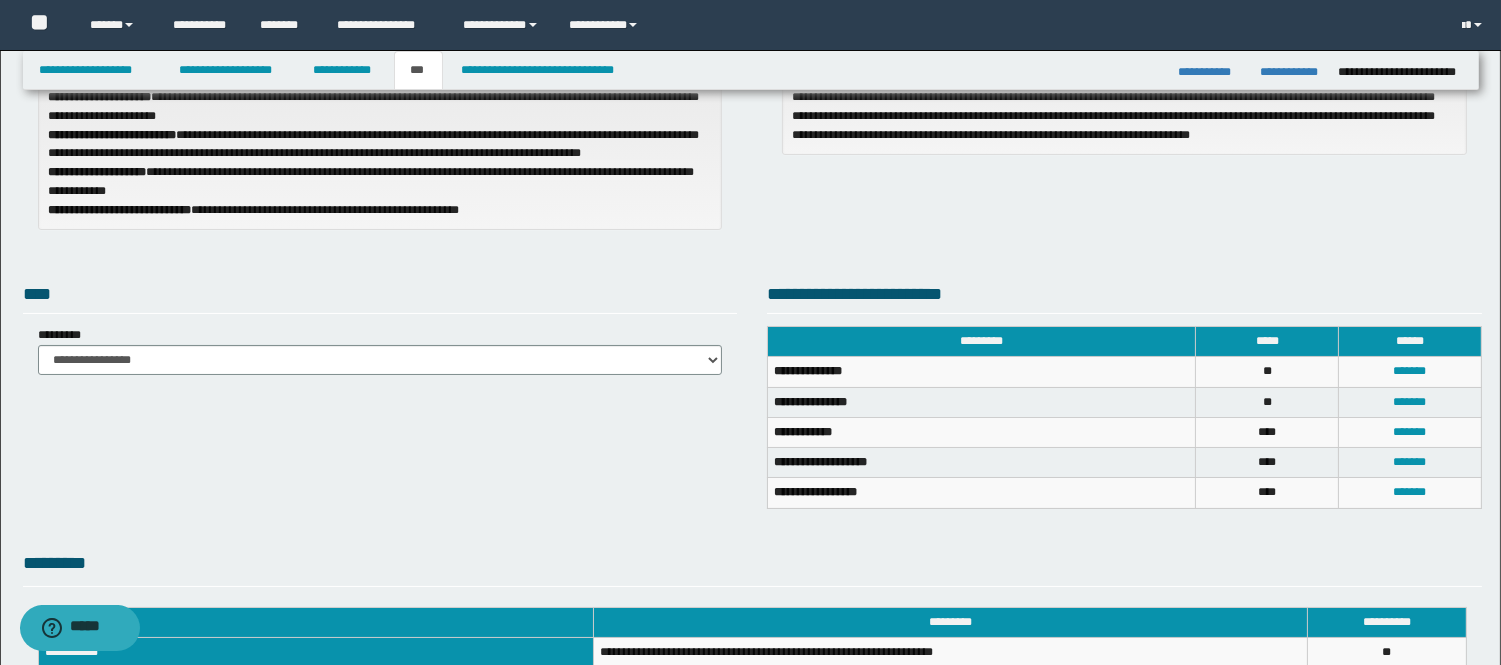 scroll, scrollTop: 444, scrollLeft: 0, axis: vertical 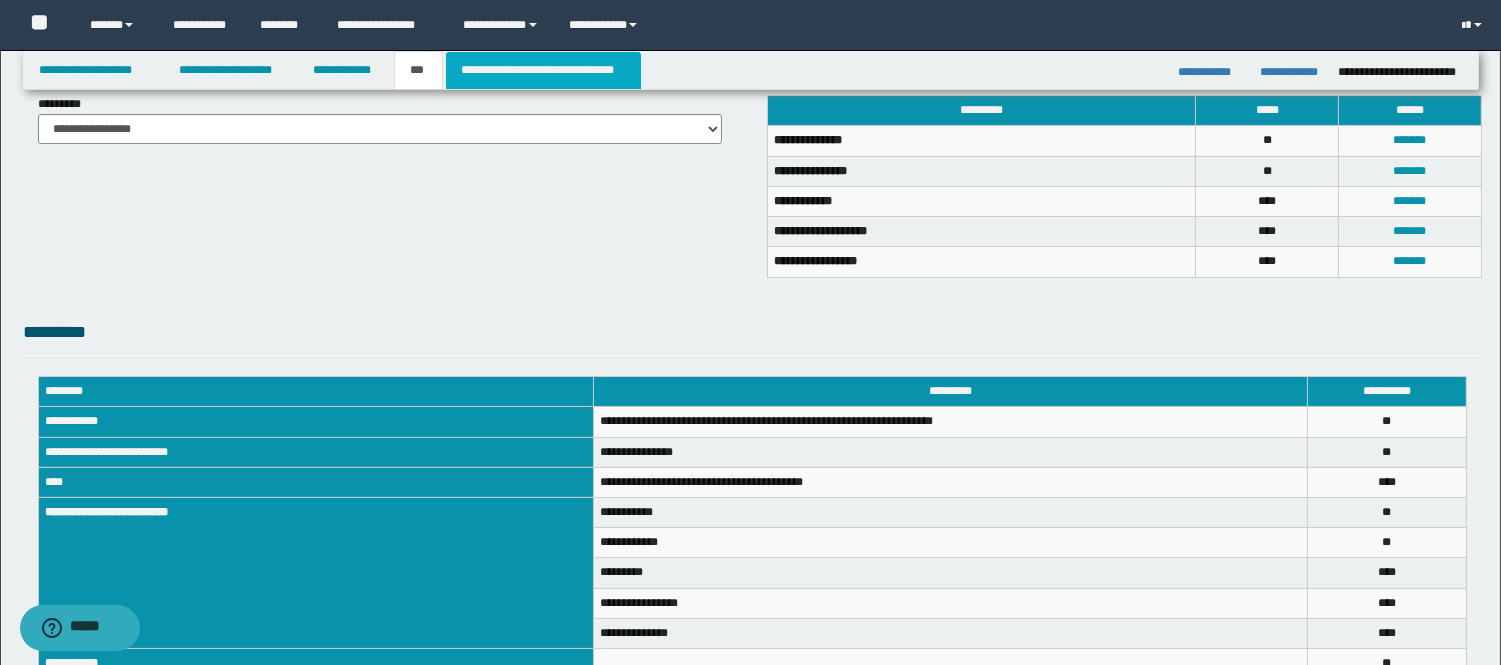 click on "**********" at bounding box center (543, 70) 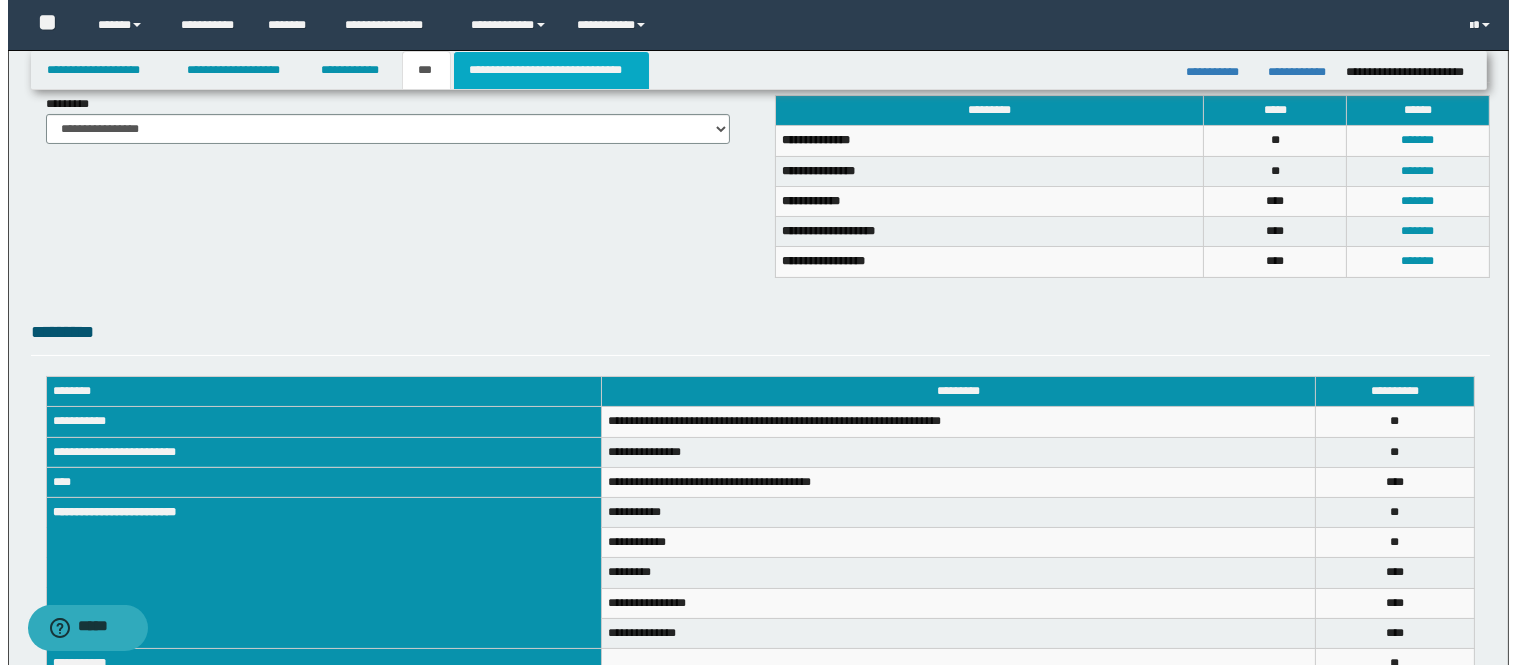 scroll, scrollTop: 0, scrollLeft: 0, axis: both 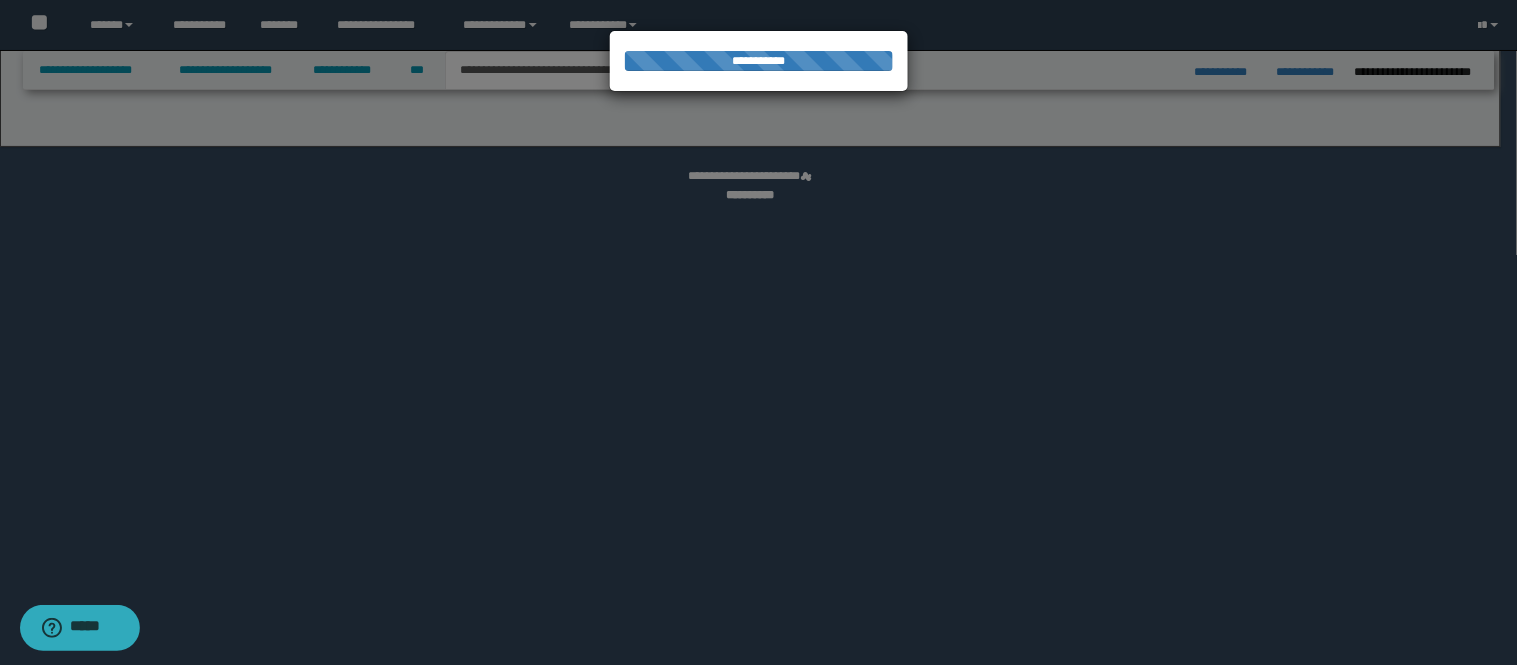 select on "*" 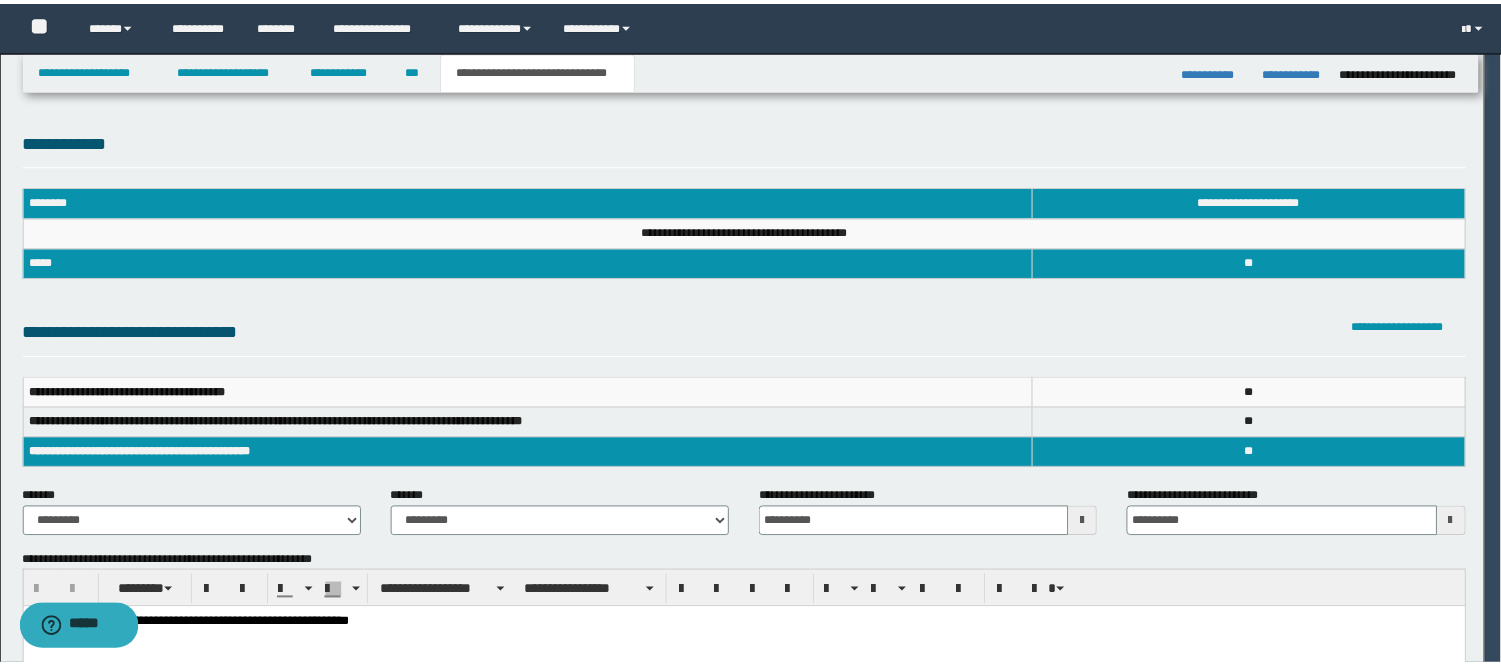 scroll, scrollTop: 0, scrollLeft: 0, axis: both 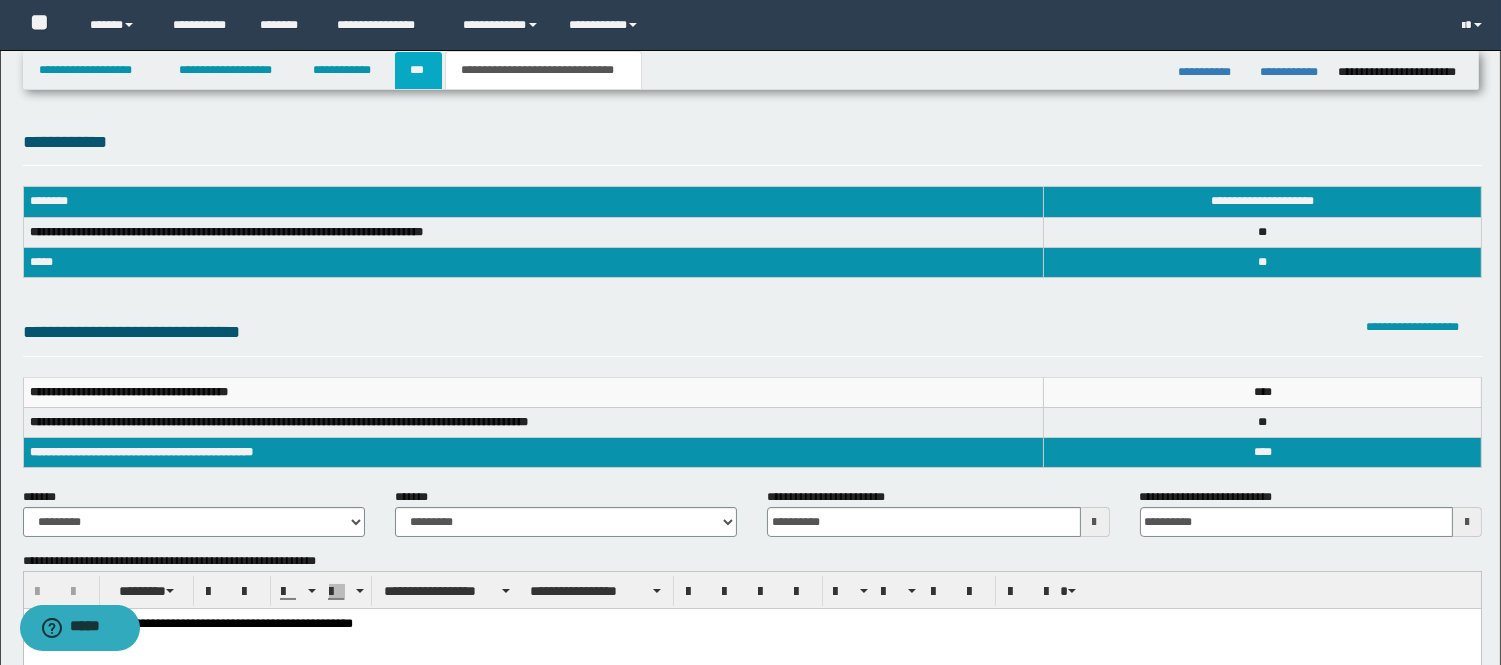 click on "***" at bounding box center [418, 70] 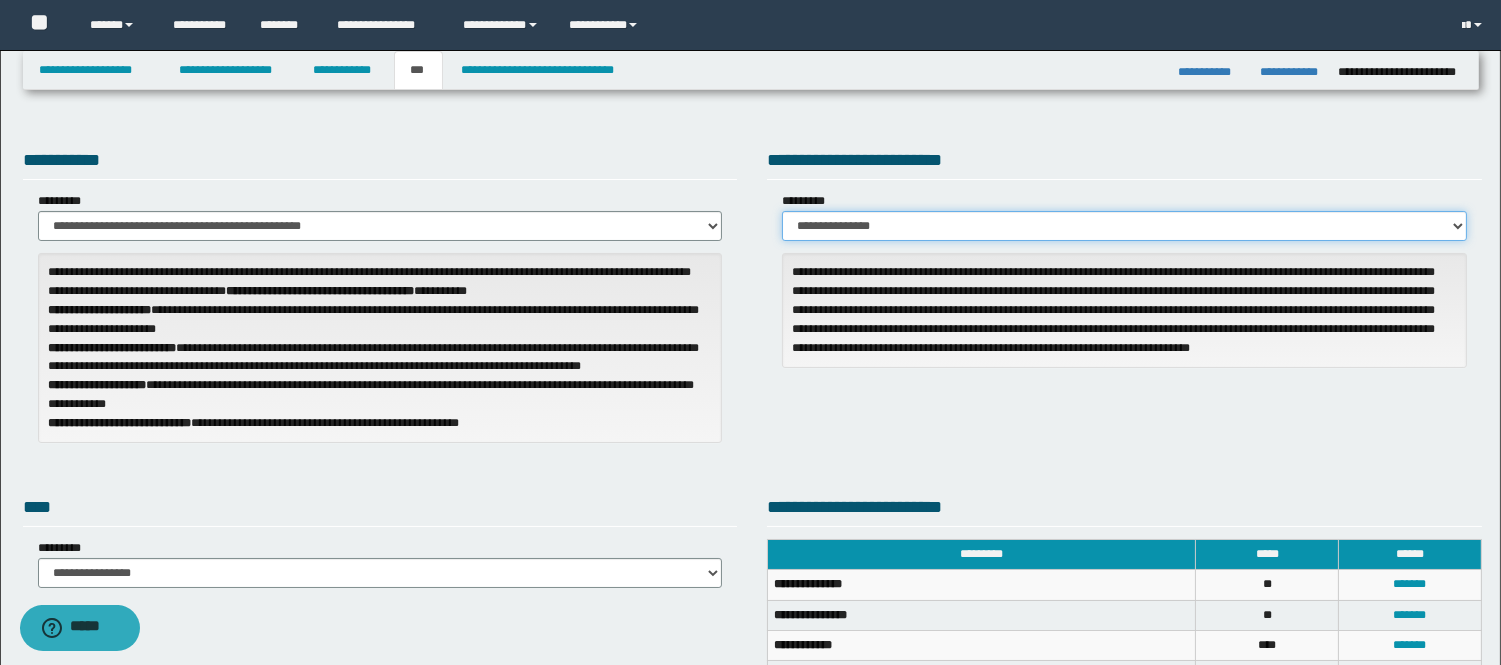 click on "**********" at bounding box center [1124, 226] 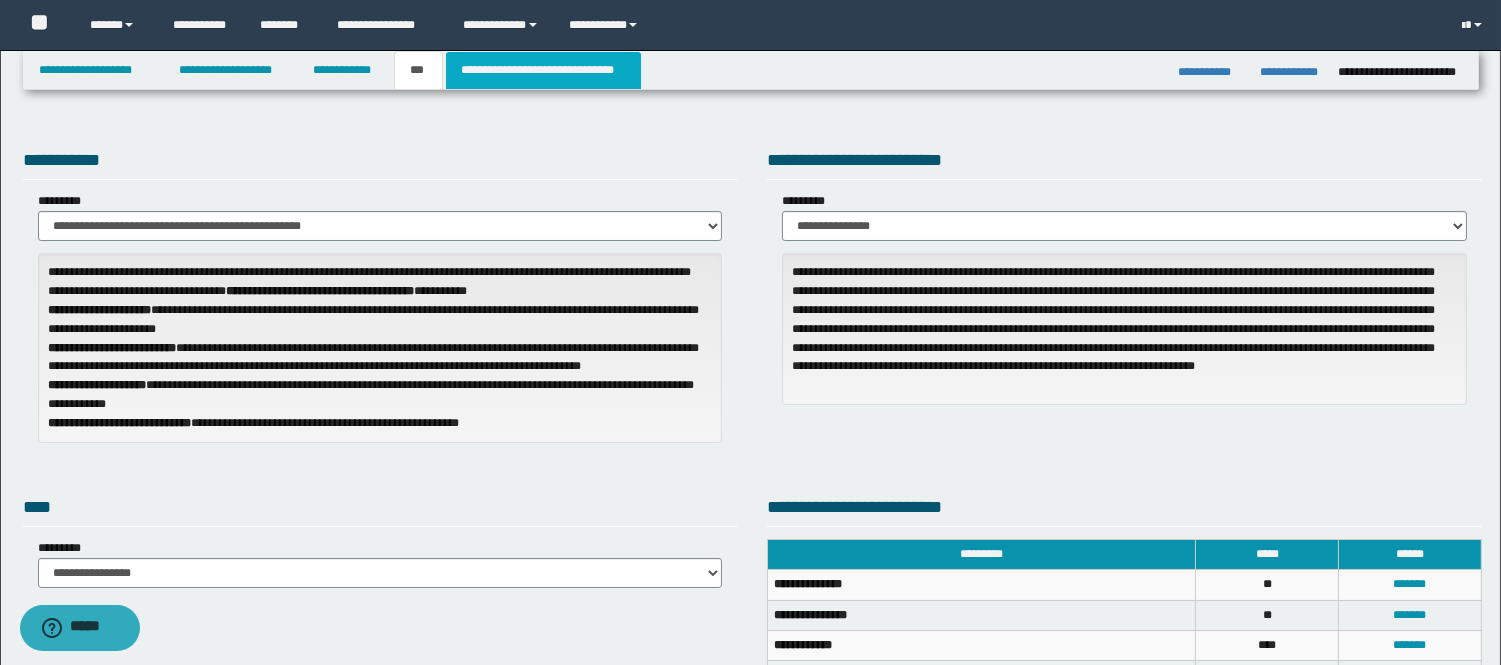 click on "**********" at bounding box center (543, 70) 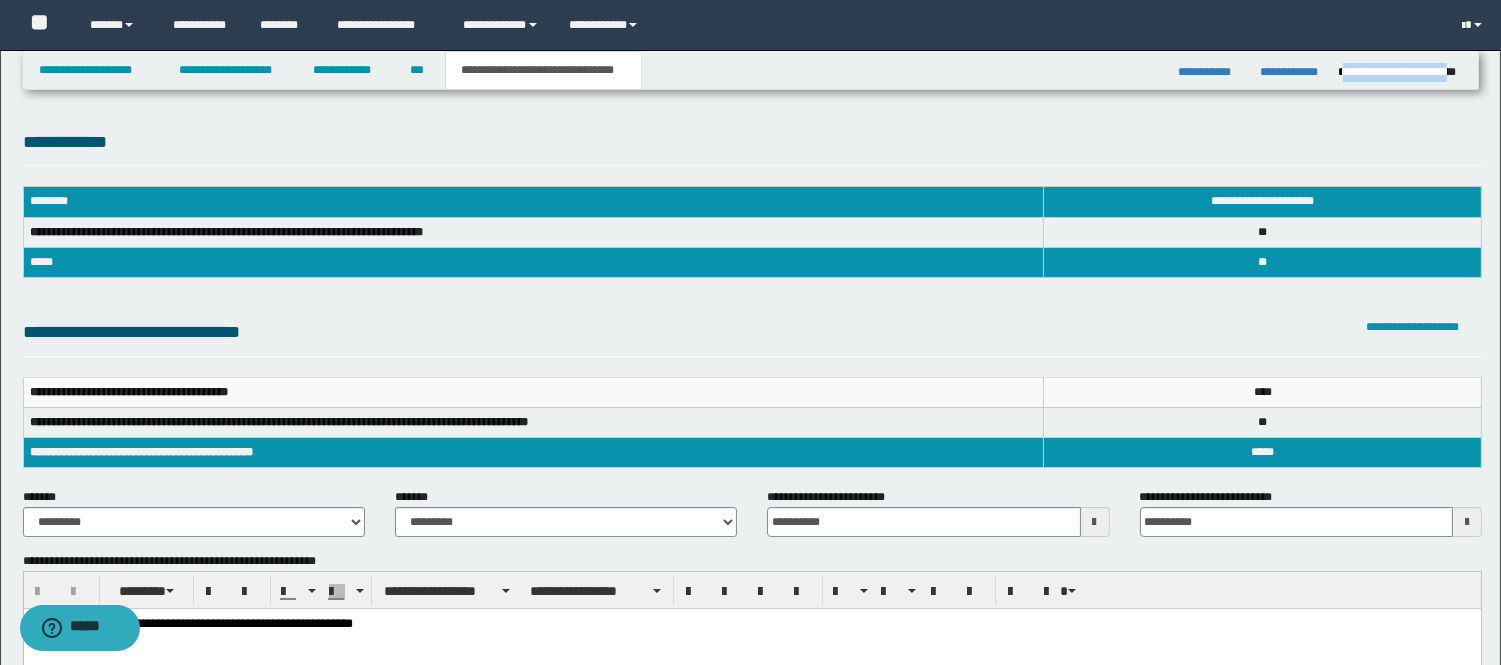 drag, startPoint x: 1458, startPoint y: 70, endPoint x: 1343, endPoint y: 71, distance: 115.00435 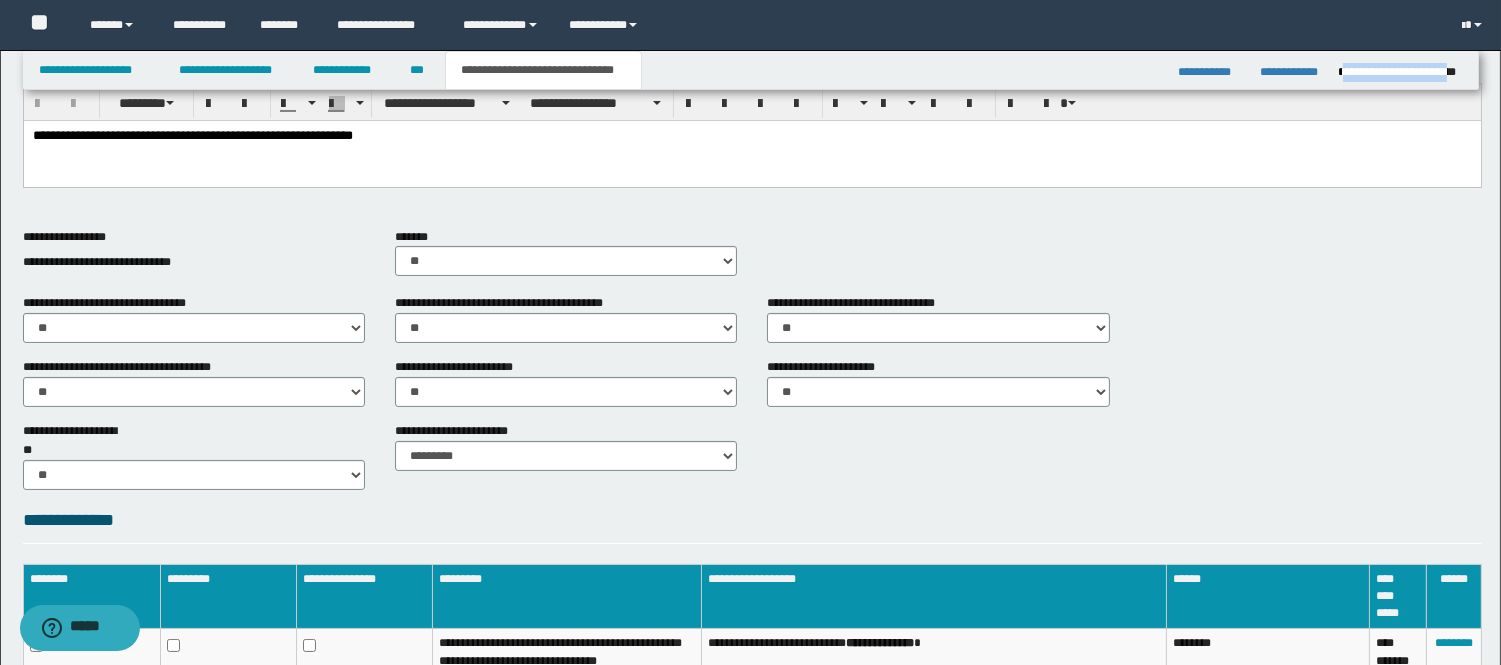 scroll, scrollTop: 646, scrollLeft: 0, axis: vertical 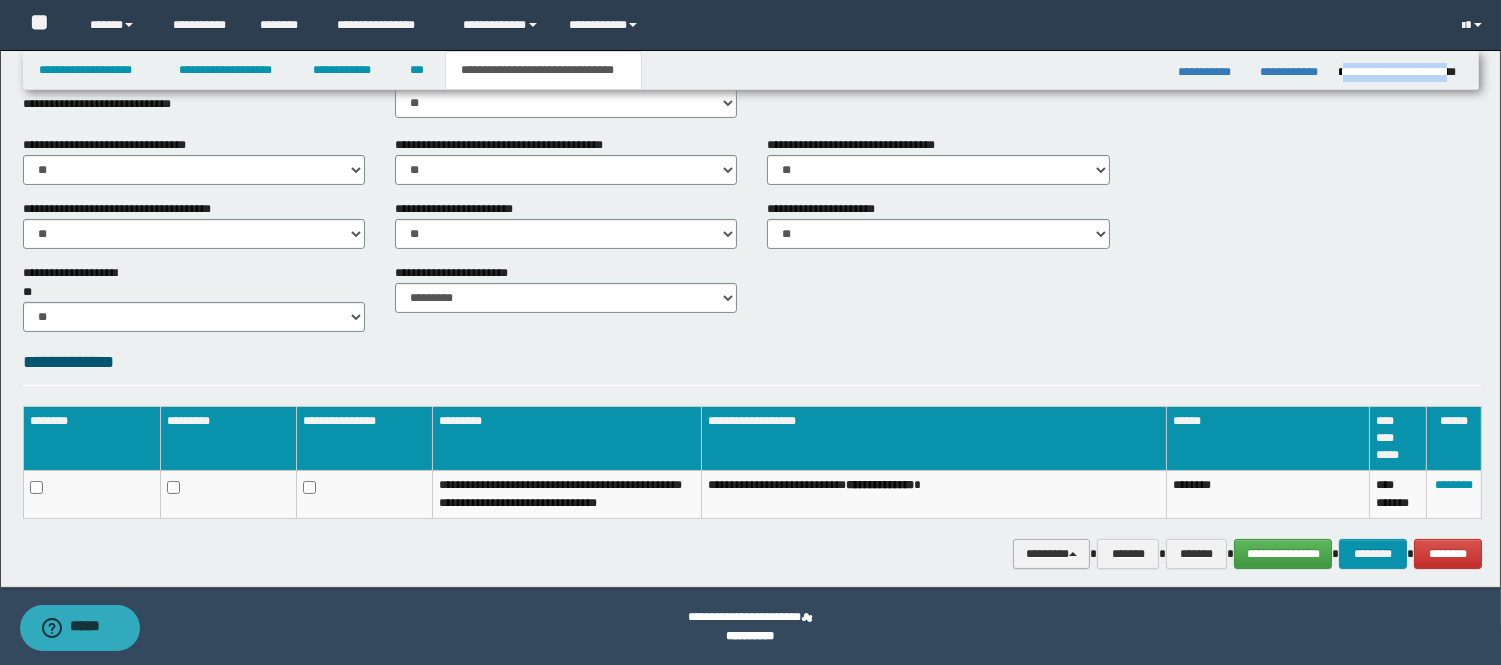 click on "********" at bounding box center (1051, 554) 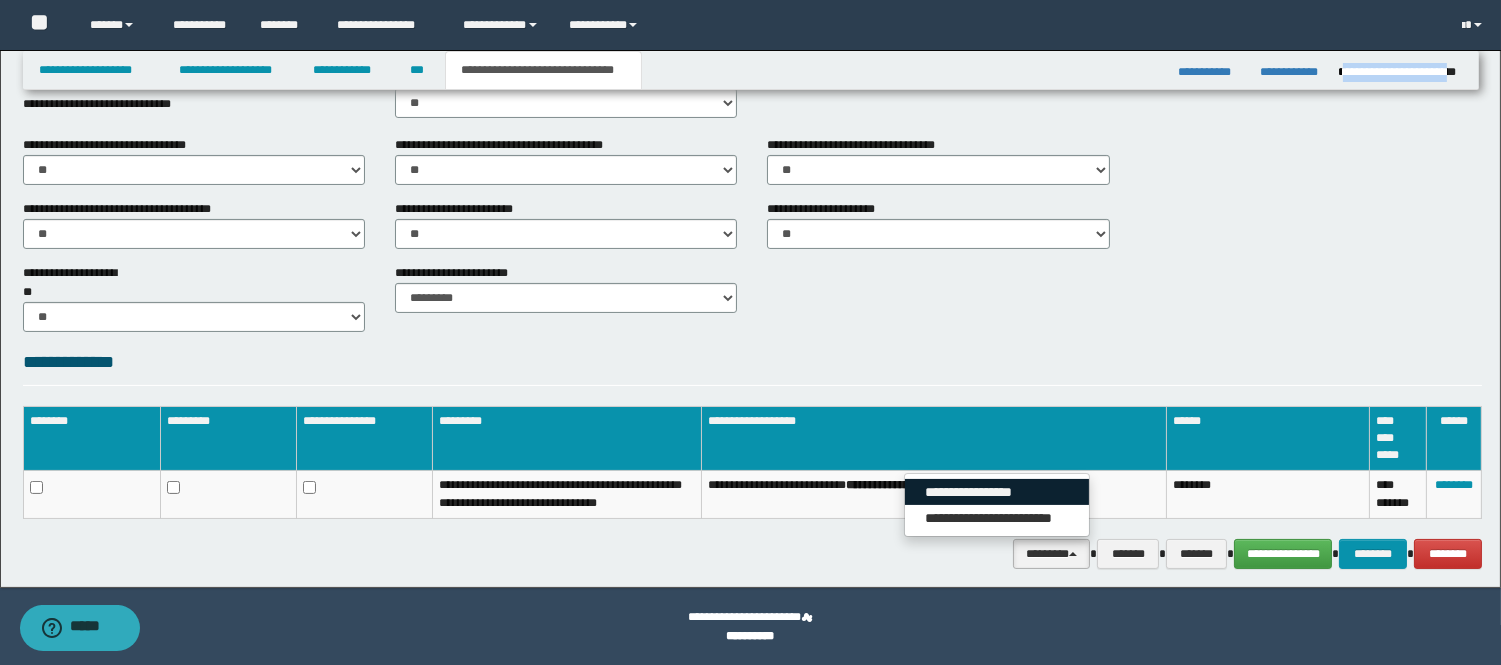 click on "**********" at bounding box center [997, 492] 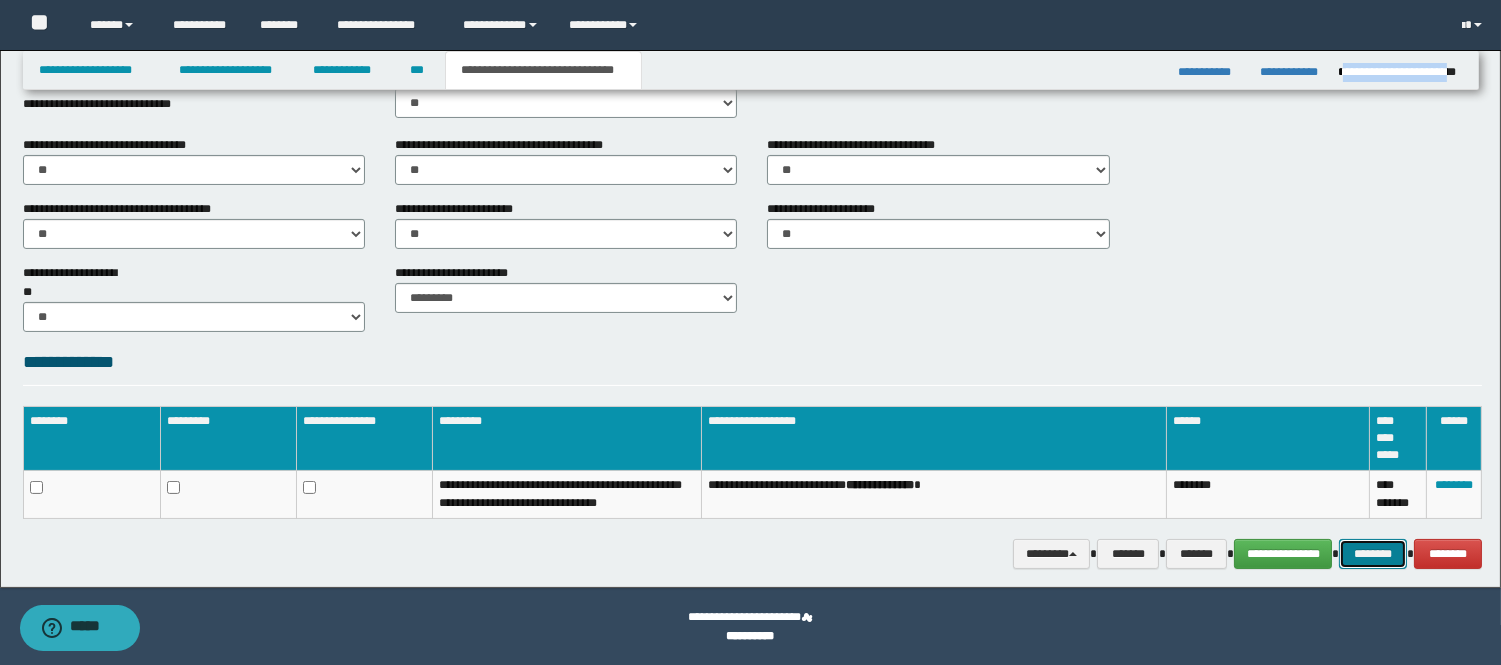 click on "********" at bounding box center [1373, 554] 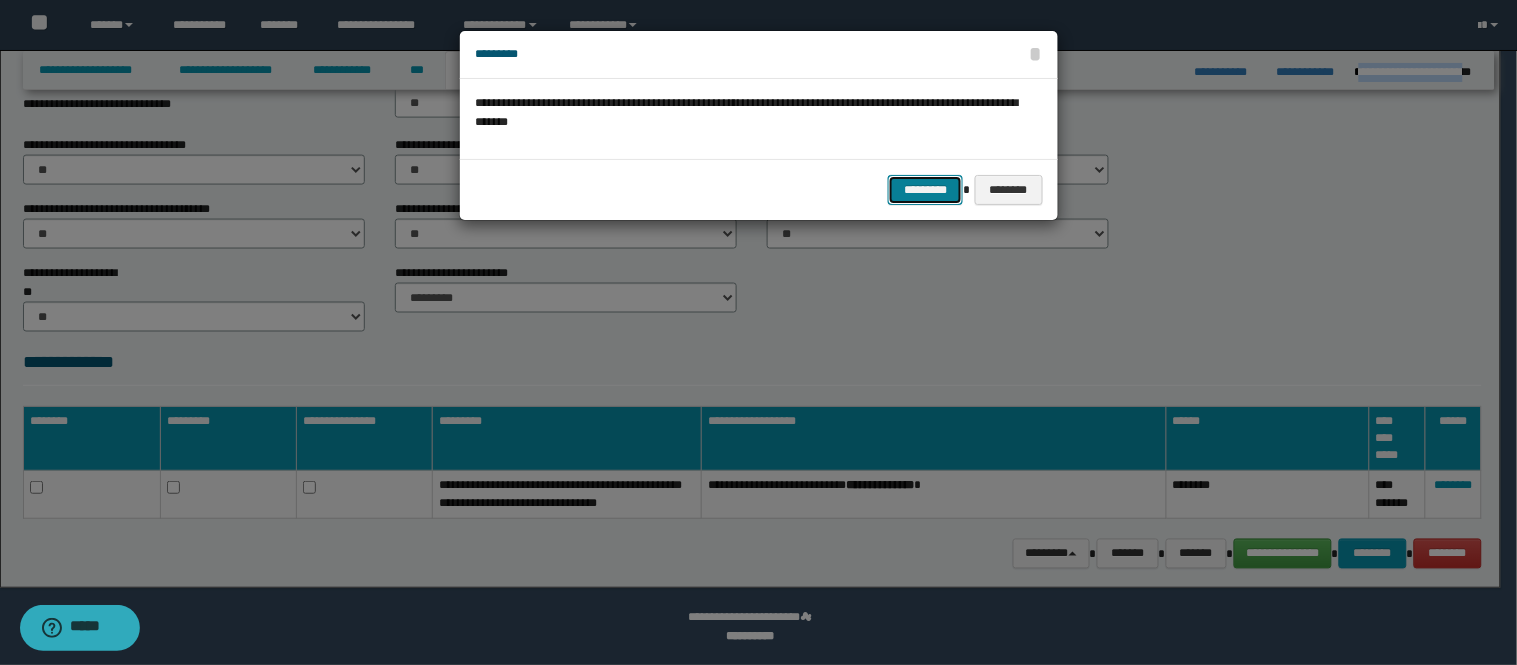 click on "*********" at bounding box center [925, 190] 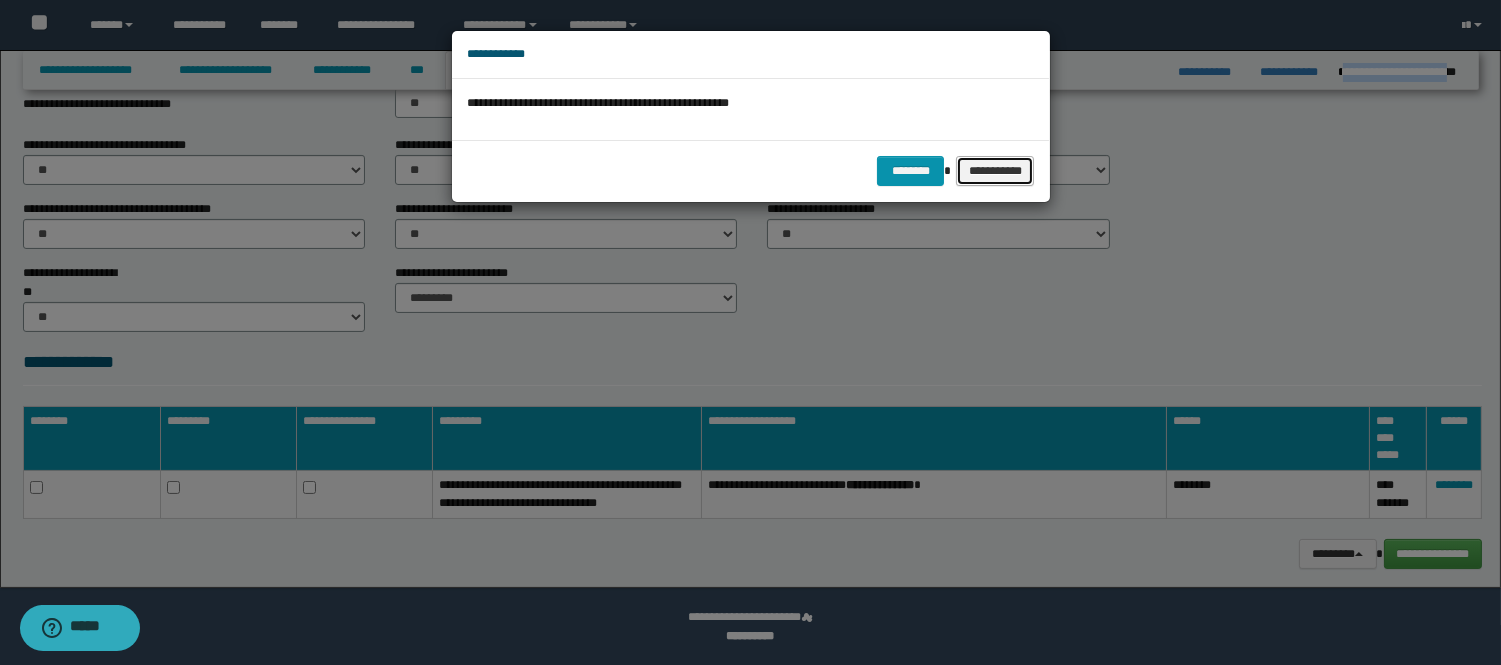 click on "**********" at bounding box center (995, 171) 